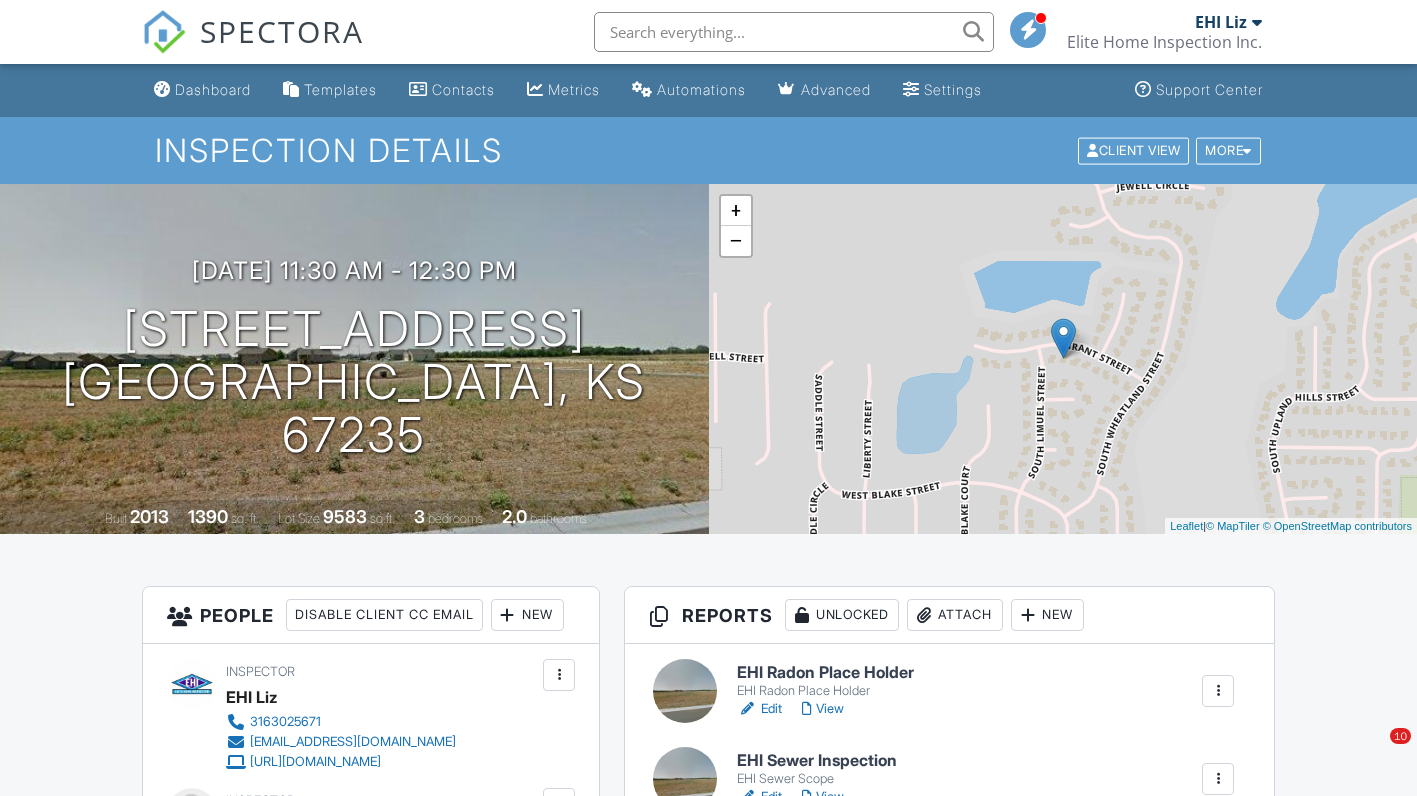 scroll, scrollTop: 0, scrollLeft: 0, axis: both 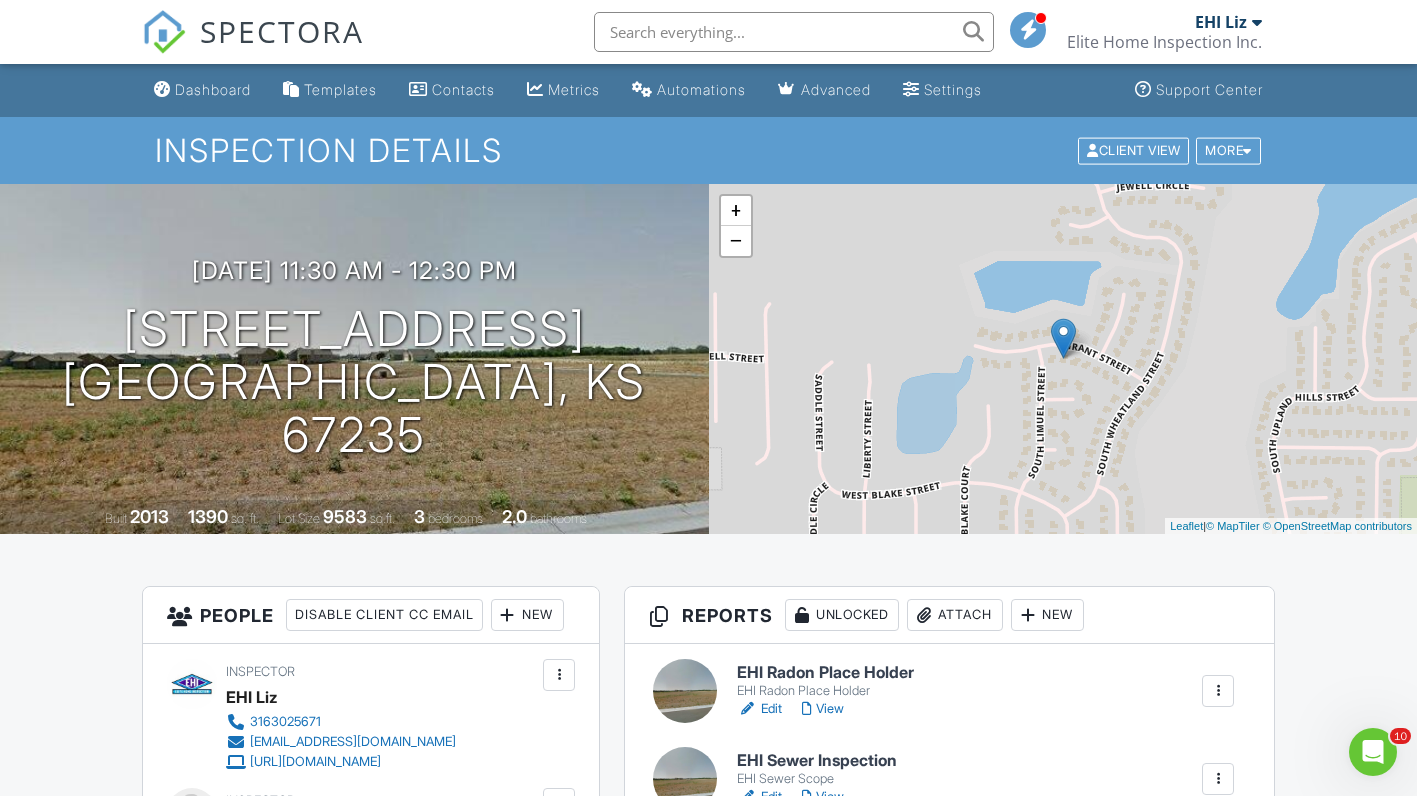 click on "EHI Radon Place Holder" at bounding box center [825, 673] 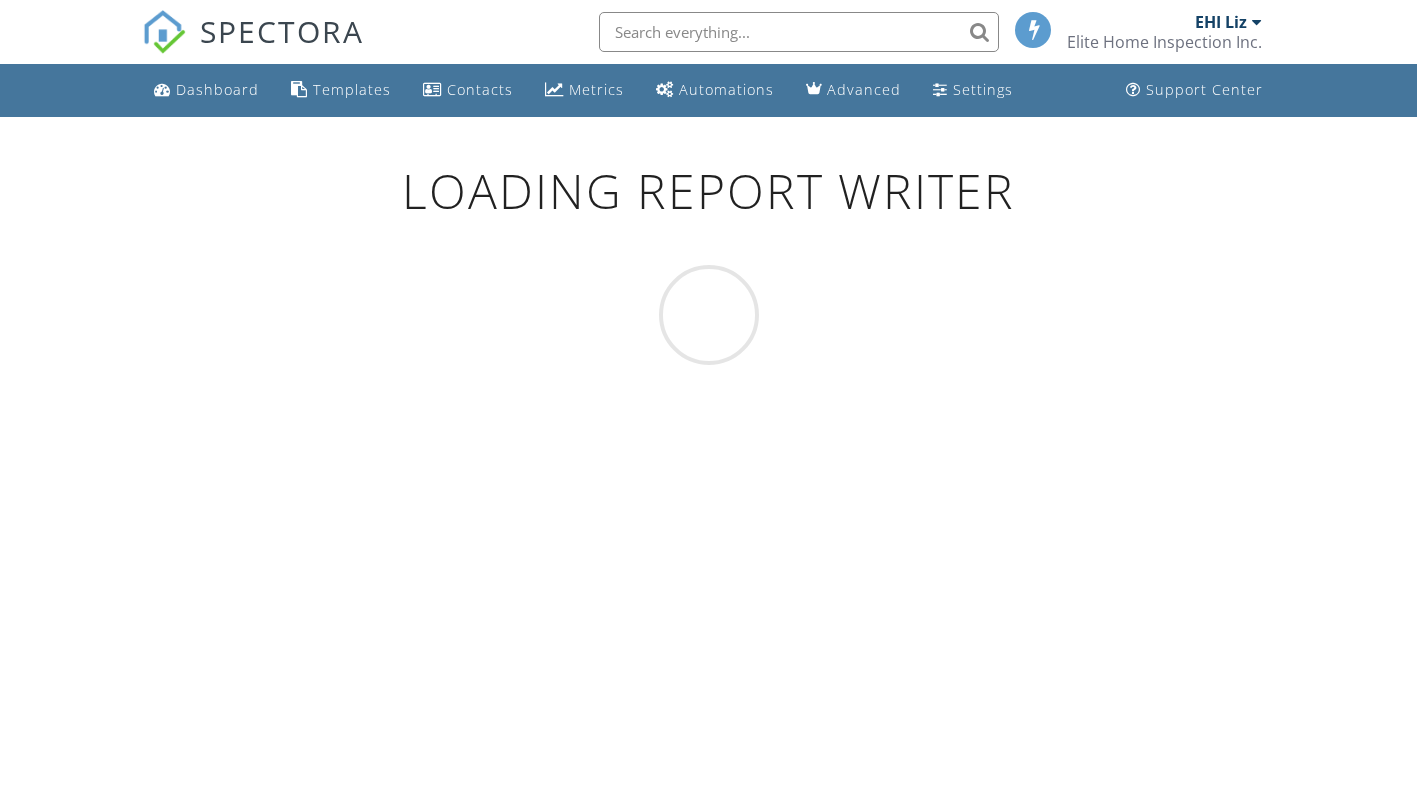 scroll, scrollTop: 0, scrollLeft: 0, axis: both 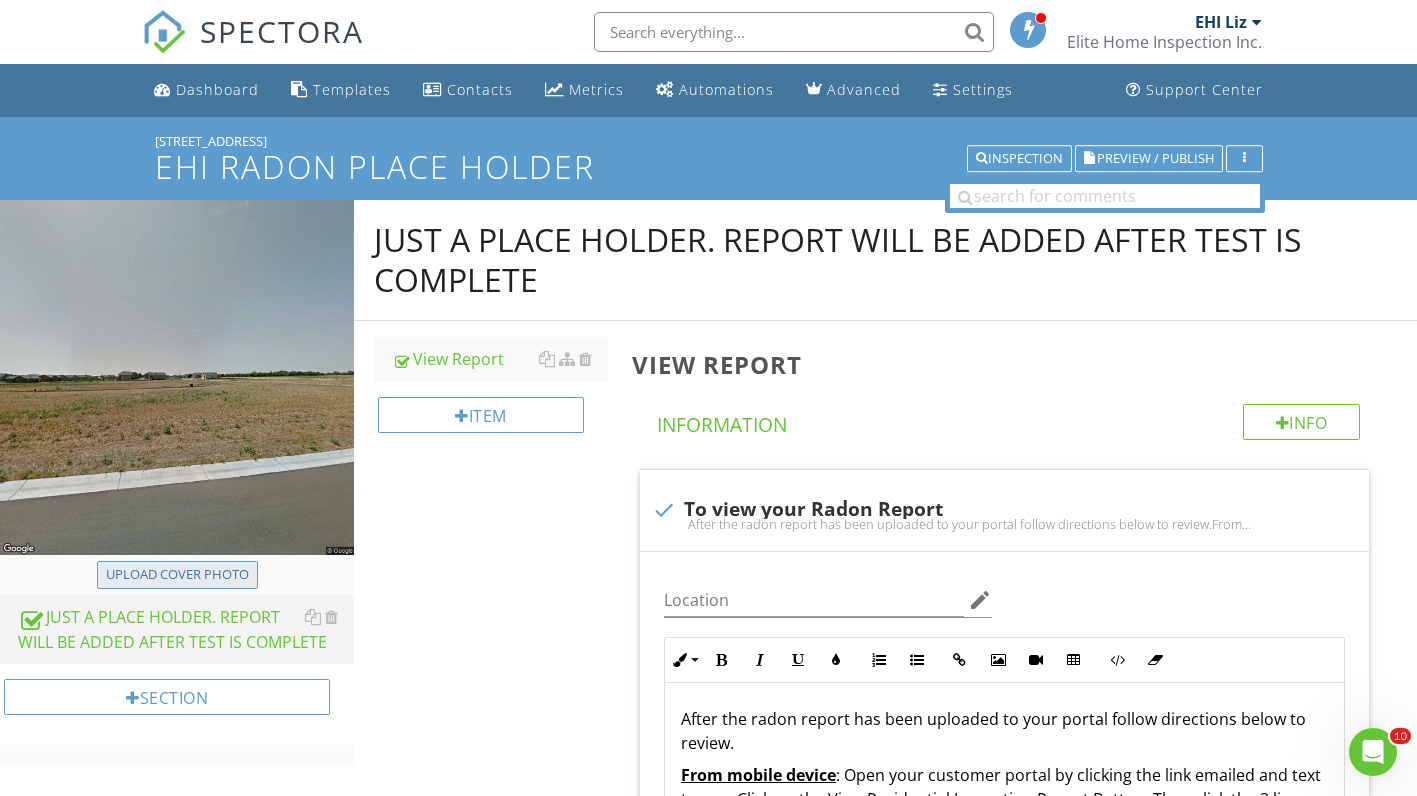 click on "Upload cover photo" at bounding box center [177, 575] 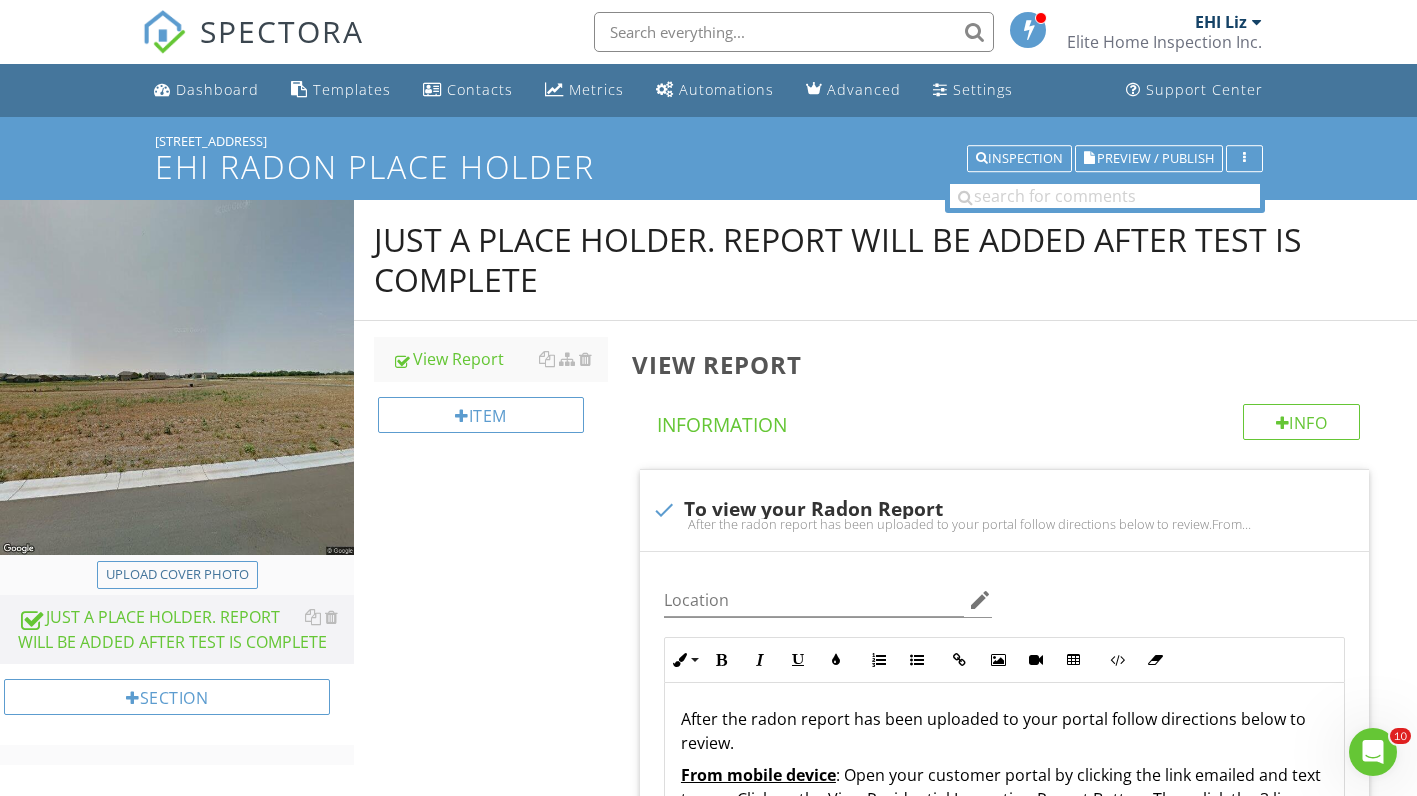 type on "C:\fakepath\[STREET_ADDRESS]jpg" 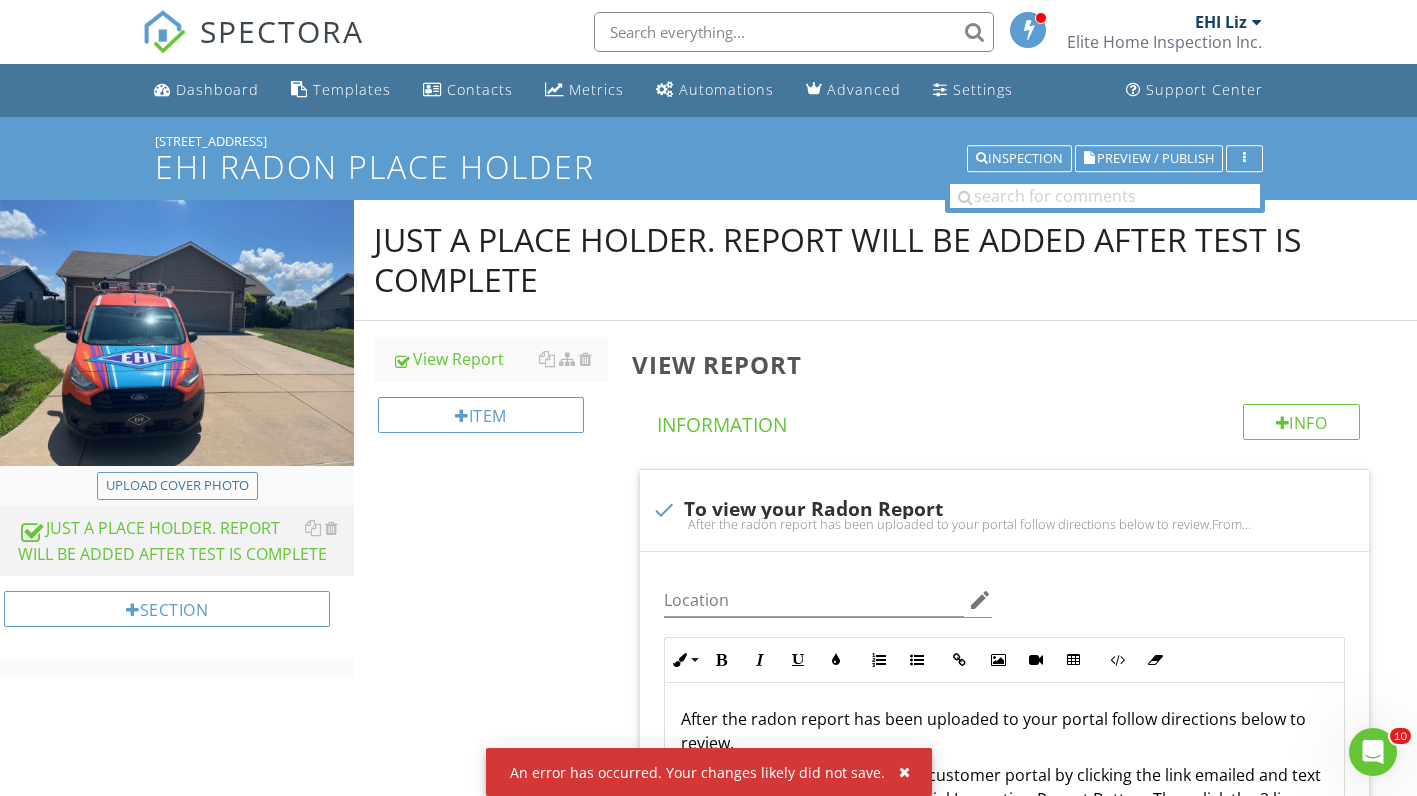 click on "Location edit       Inline Style XLarge Large Normal Small Light Small/Light Bold Italic Underline Colors Ordered List Unordered List Insert Link Insert Image Insert Video Insert Table Code View Clear Formatting After the radon report has been uploaded to your portal follow directions below to review. From mobile device : Open your customer portal by clicking the link emailed and text to you. Click on the View Residential Inspection Report Botton. Then click the 3 lines (menu) on the top left under the picture of home. Scroll all the way down to bottom and you will see your Termite and Radon report there.  From desktop : Click on View Residential Inspection Report. Scroll the left side of screen all the way down to bottom where you will see termite report and radon report.  Enter text here" at bounding box center [1004, 725] 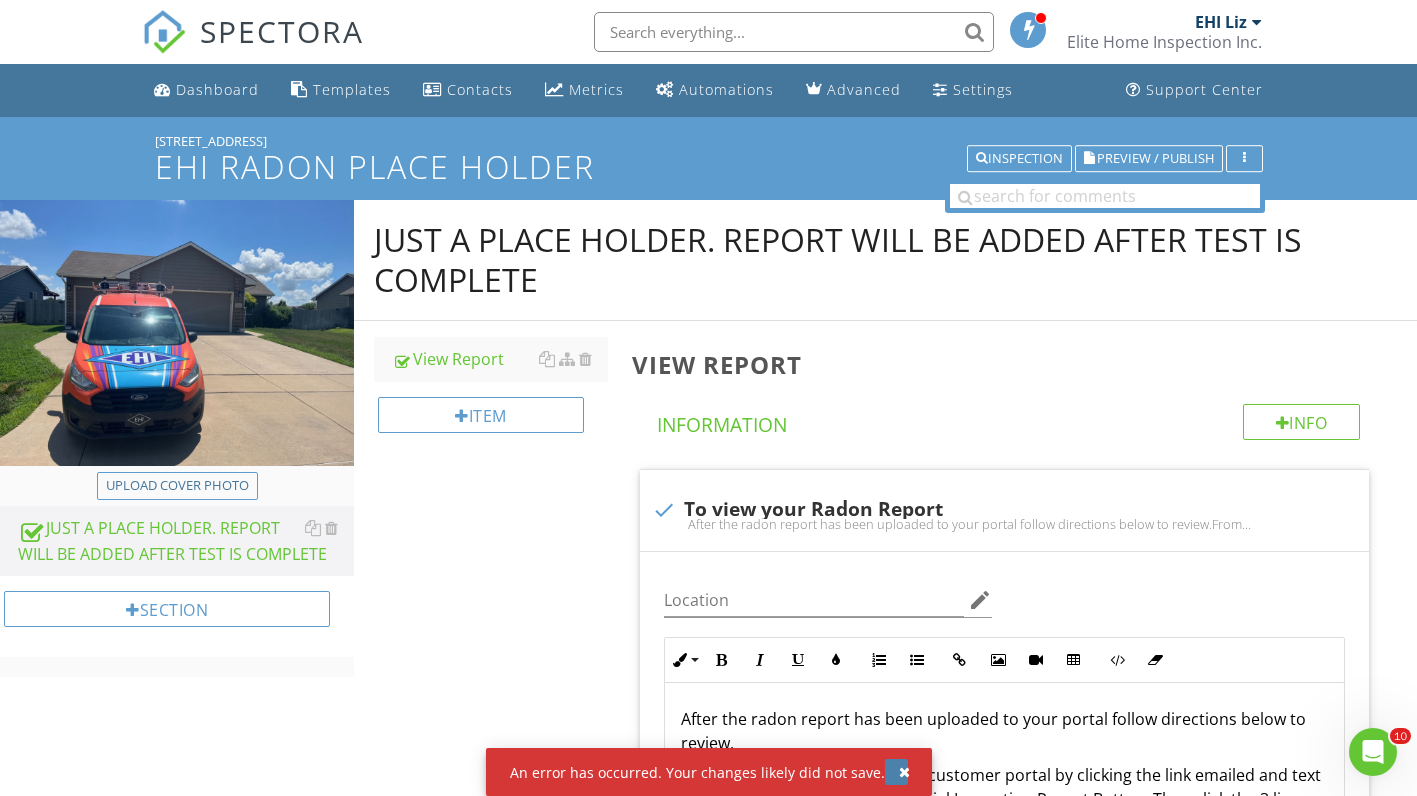 click at bounding box center (904, 772) 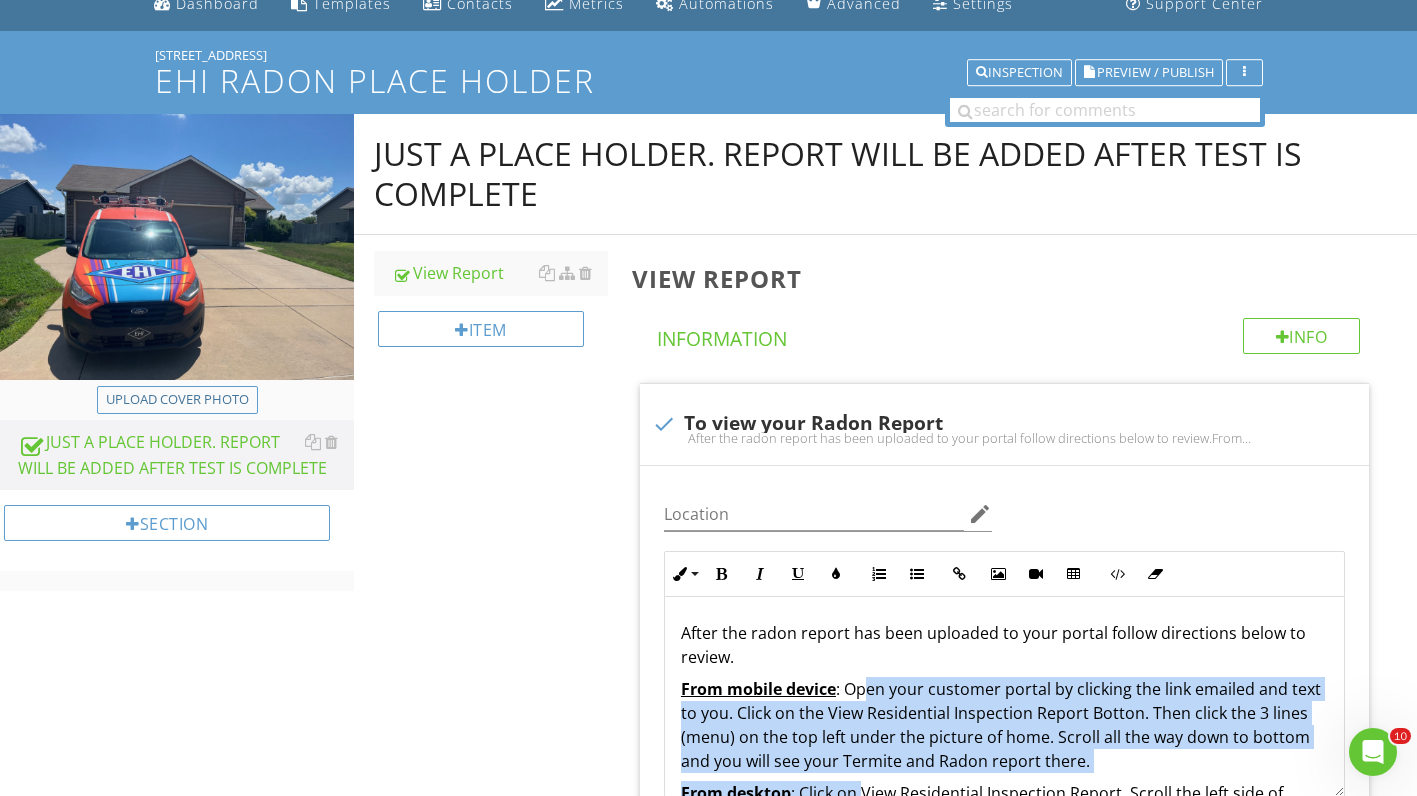 scroll, scrollTop: 124, scrollLeft: 0, axis: vertical 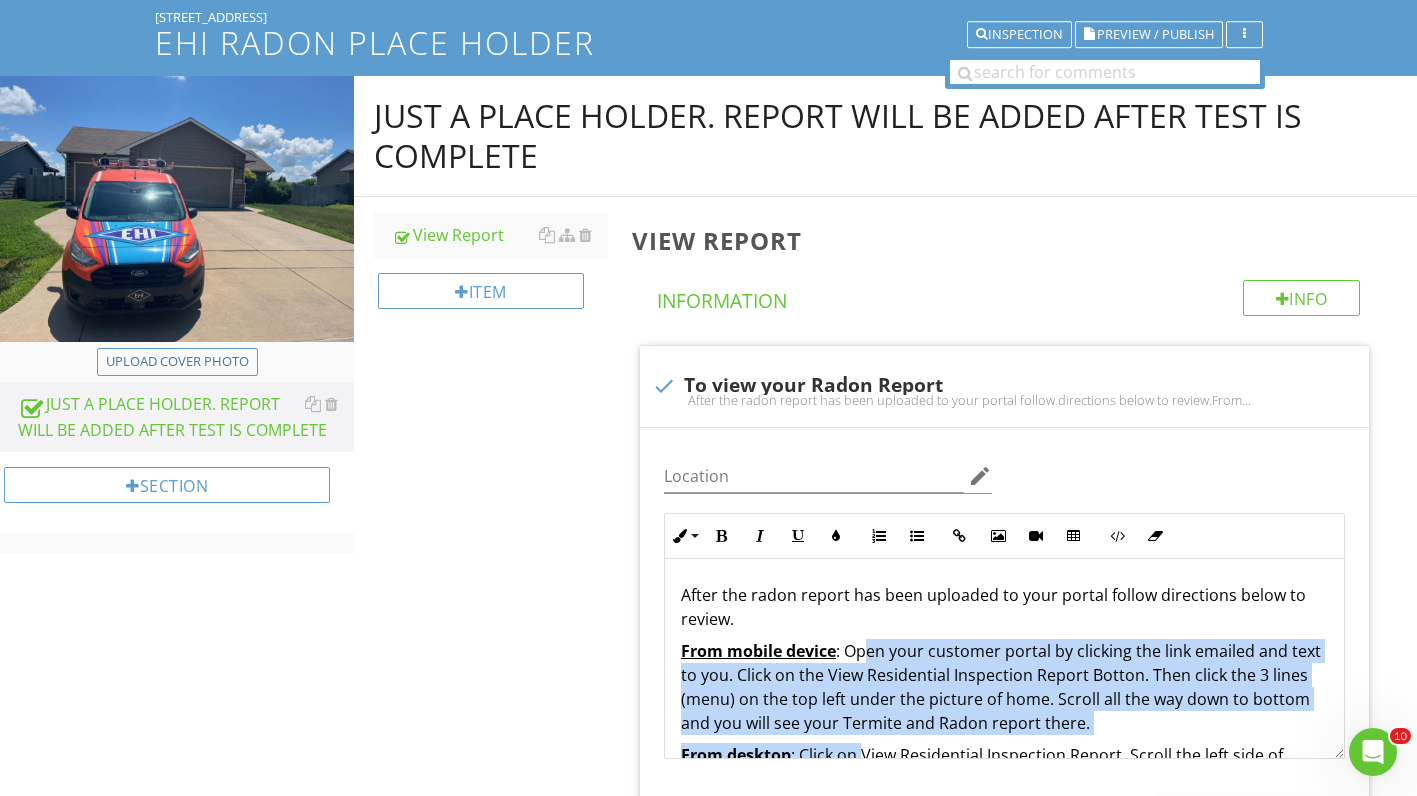 drag, startPoint x: 871, startPoint y: 770, endPoint x: 841, endPoint y: 823, distance: 60.90156 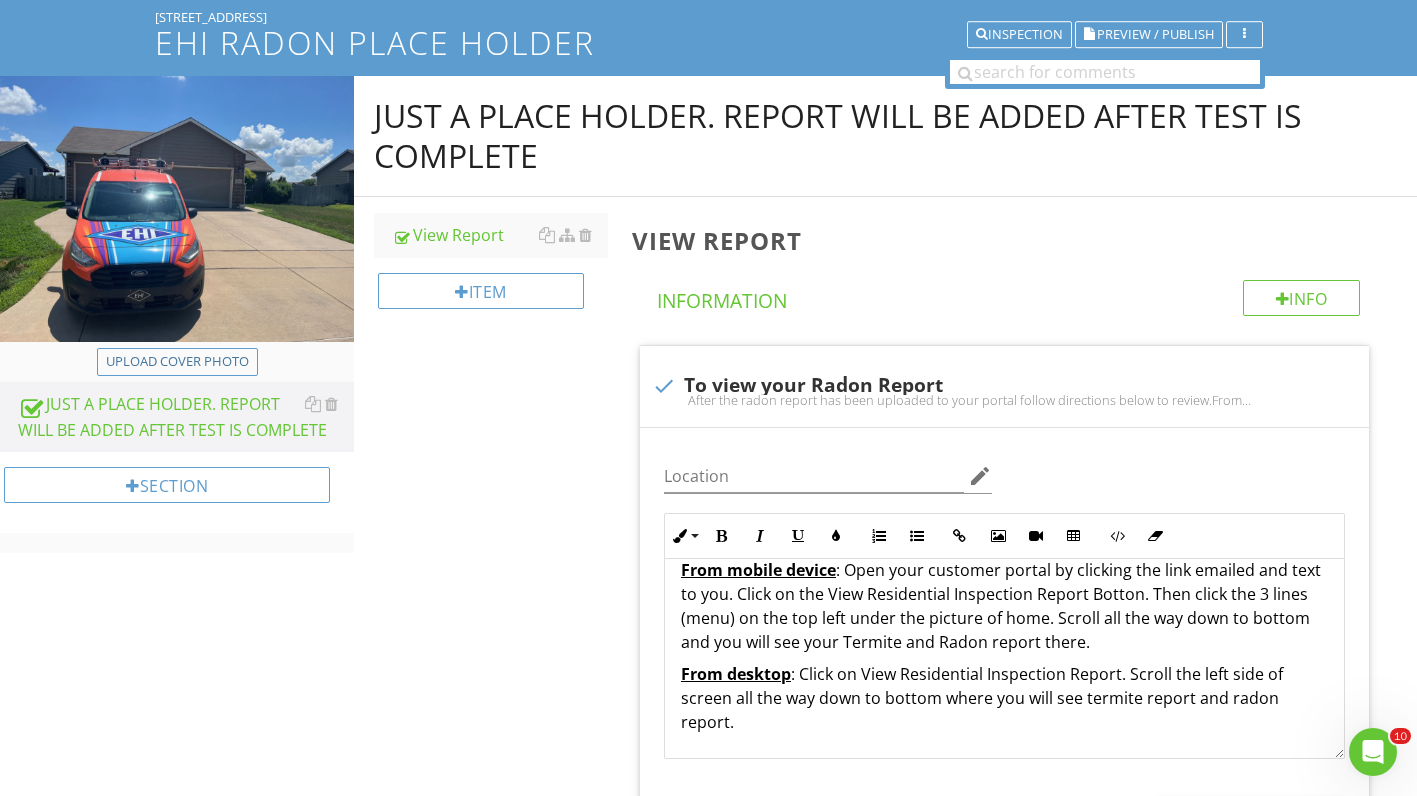 click on "JUST A PLACE HOLDER. REPORT WILL BE ADDED AFTER TEST IS COMPLETE
View Report
Item
View Report
Info
Information                       check
To view your Radon Report
After the radon report has been uploaded to your portal follow directions below to review.From mobile device: Open your customer portal by clicking the link emailed and text to you. Click on the View Residential Inspection Report Botton. Then click the 3 lines (menu) on the top left under the picture of home. Scroll all the way down to bottom and you will see your Termite and Radon report there.From desktop: Click on View Residential Inspection Report. Scroll the left side of screen all the way down to bottom where you will see termite report and radon report.
Location edit" at bounding box center (885, 596) 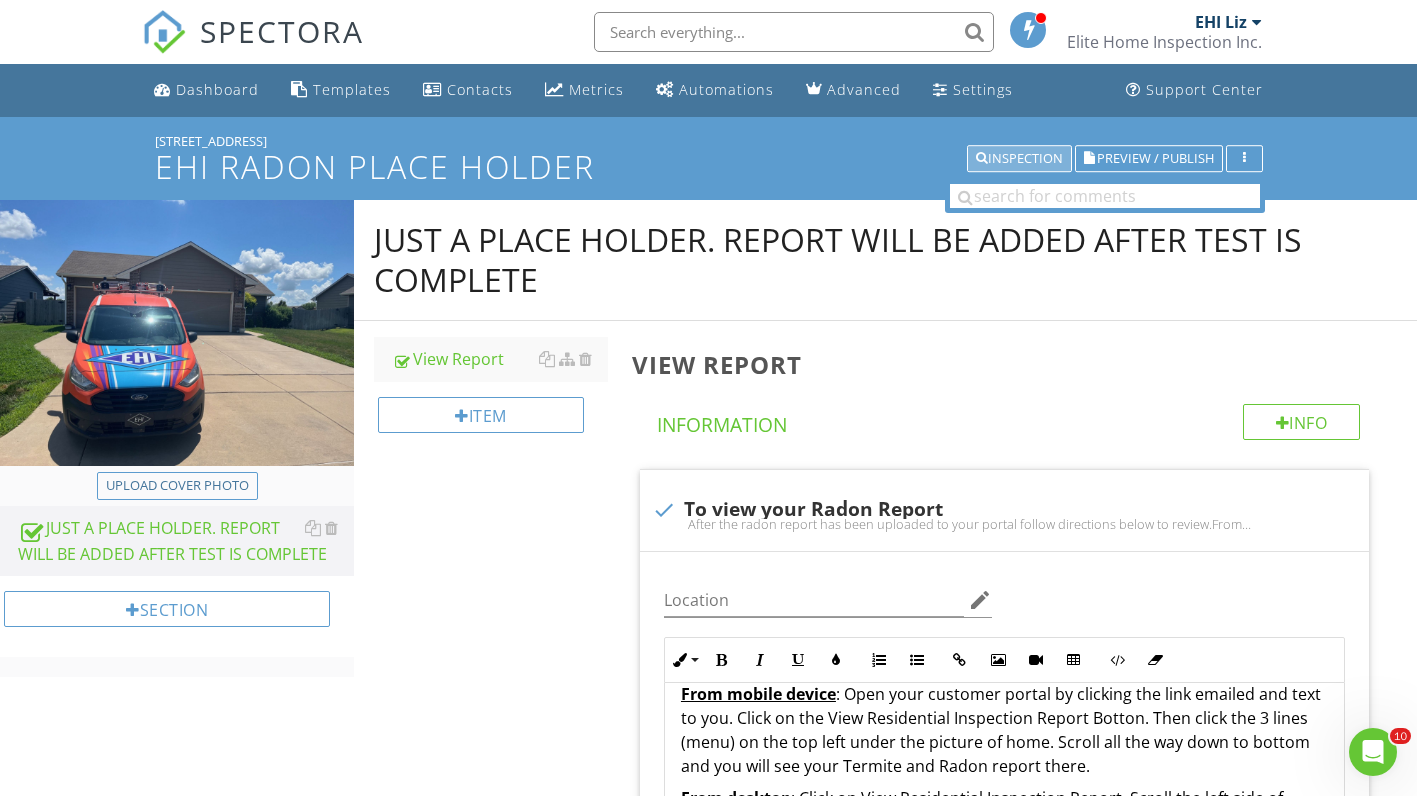 click on "Inspection" at bounding box center [1019, 159] 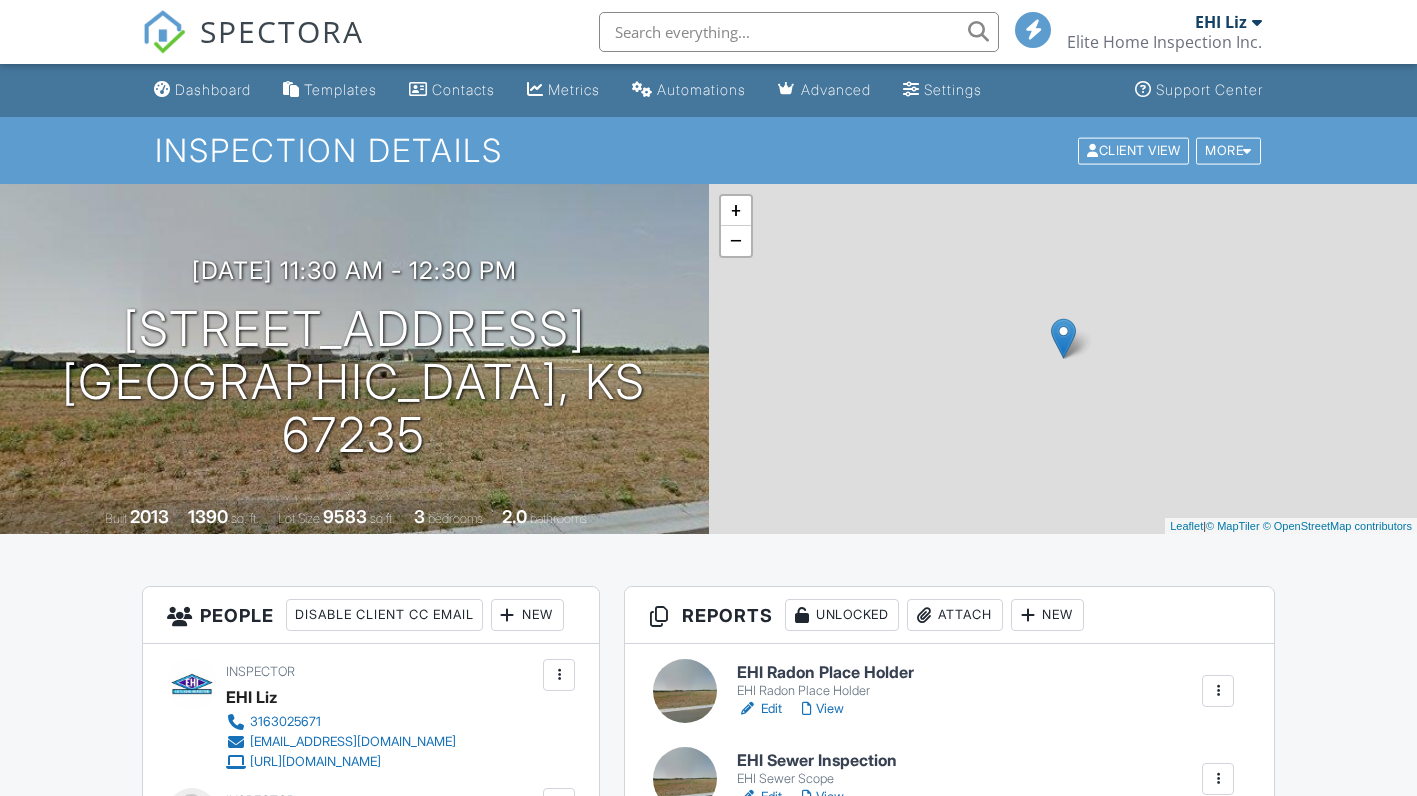 scroll, scrollTop: 0, scrollLeft: 0, axis: both 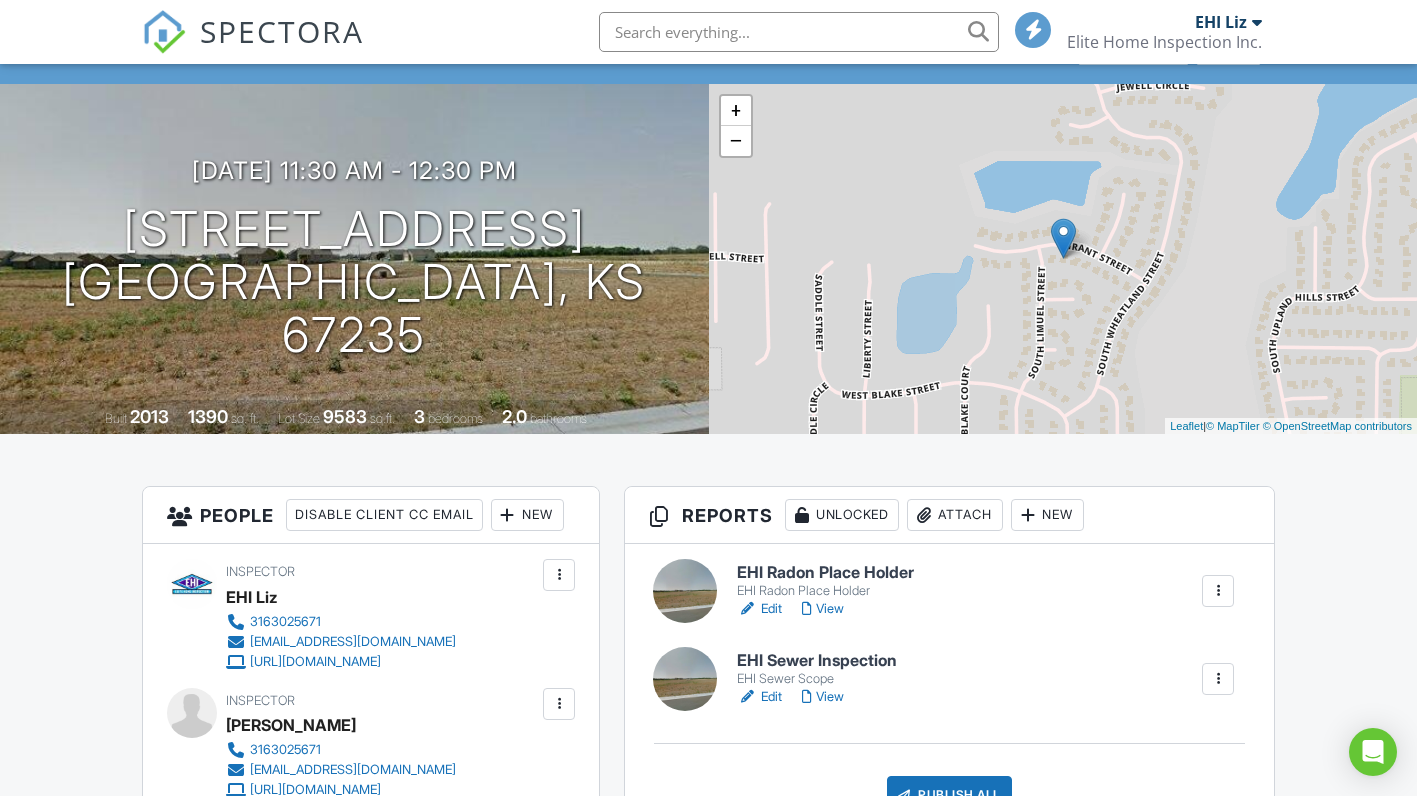 click on "Reports
Unlocked
Attach
New" at bounding box center [949, 515] 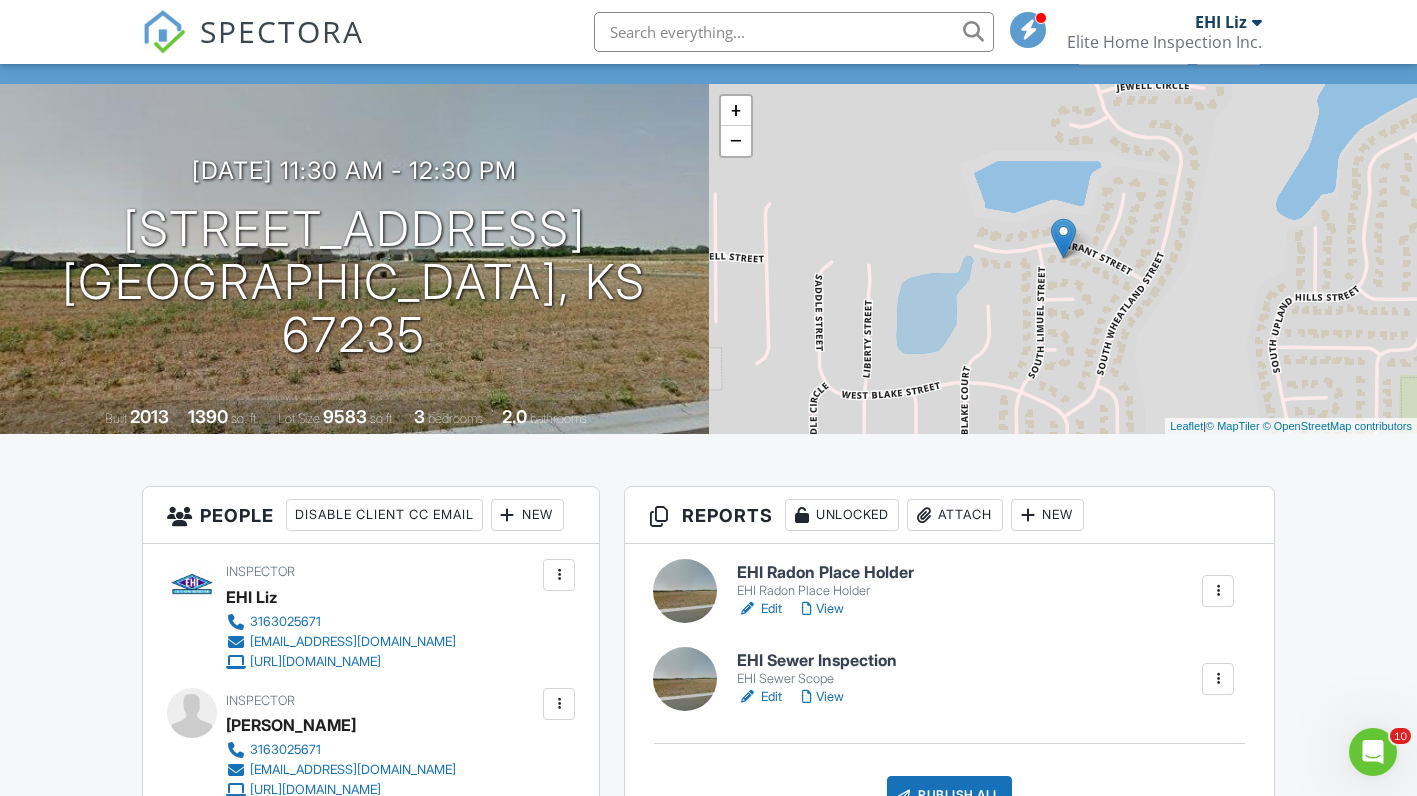 scroll, scrollTop: 0, scrollLeft: 0, axis: both 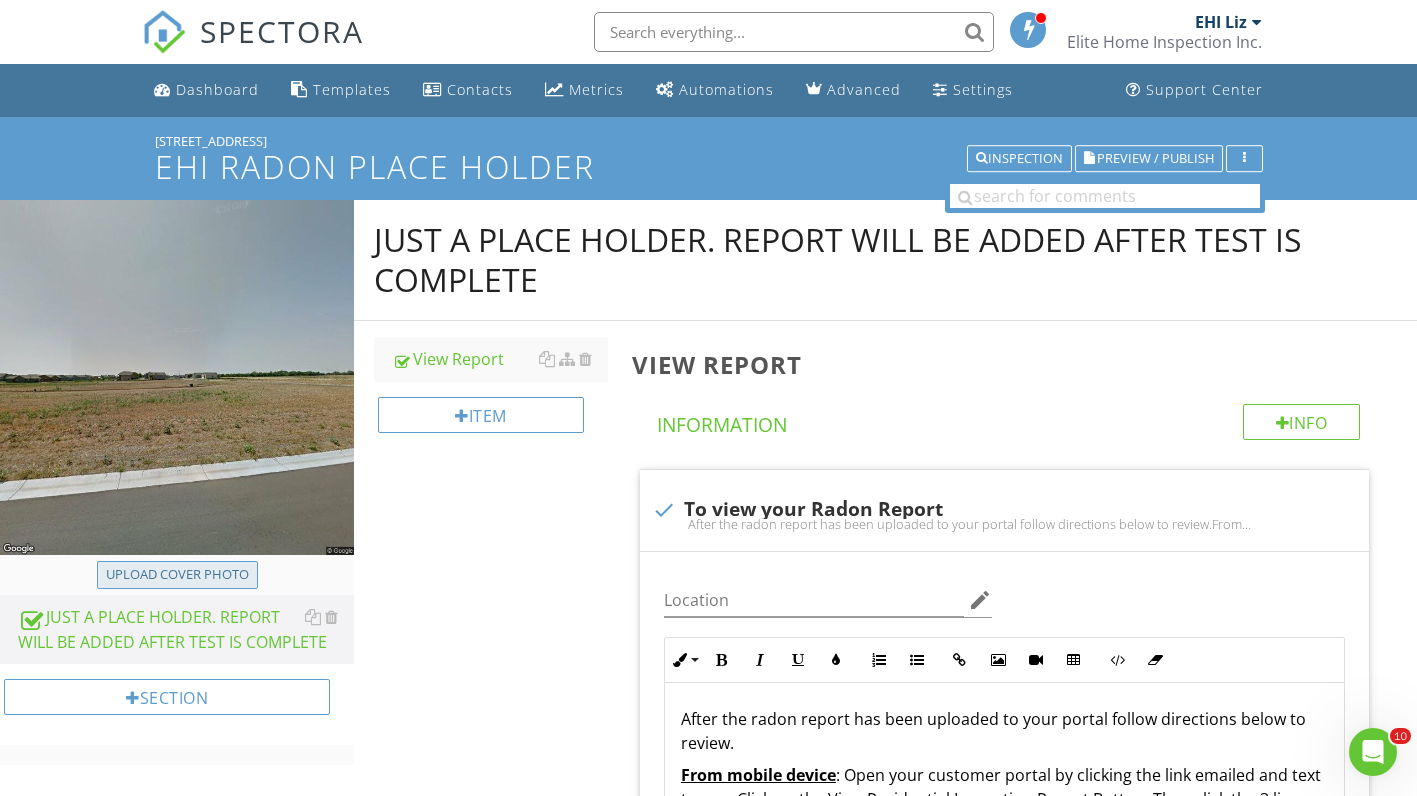 click on "Upload cover photo" at bounding box center [177, 575] 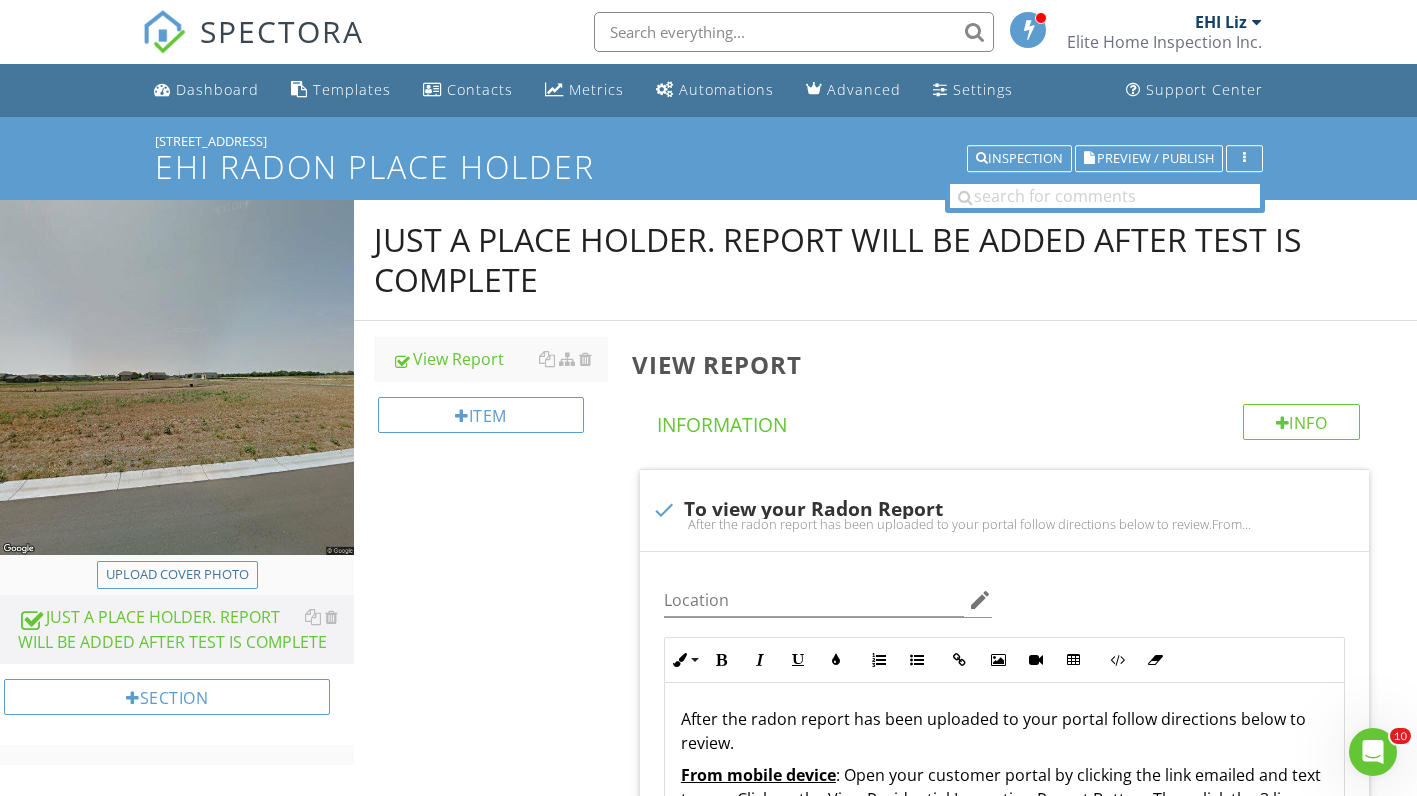 type on "C:\fakepath\[STREET_ADDRESS]jpg" 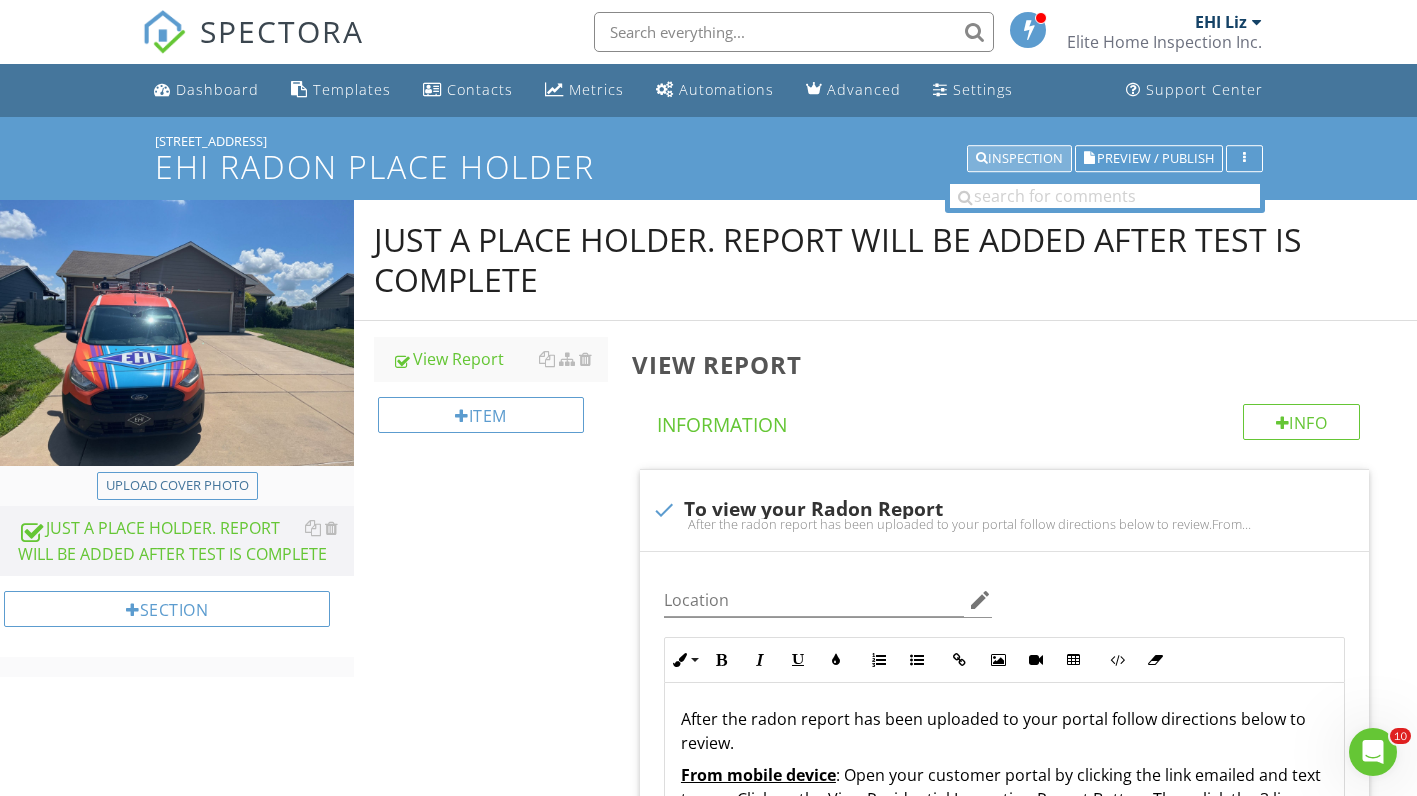 click on "Inspection" at bounding box center [1019, 159] 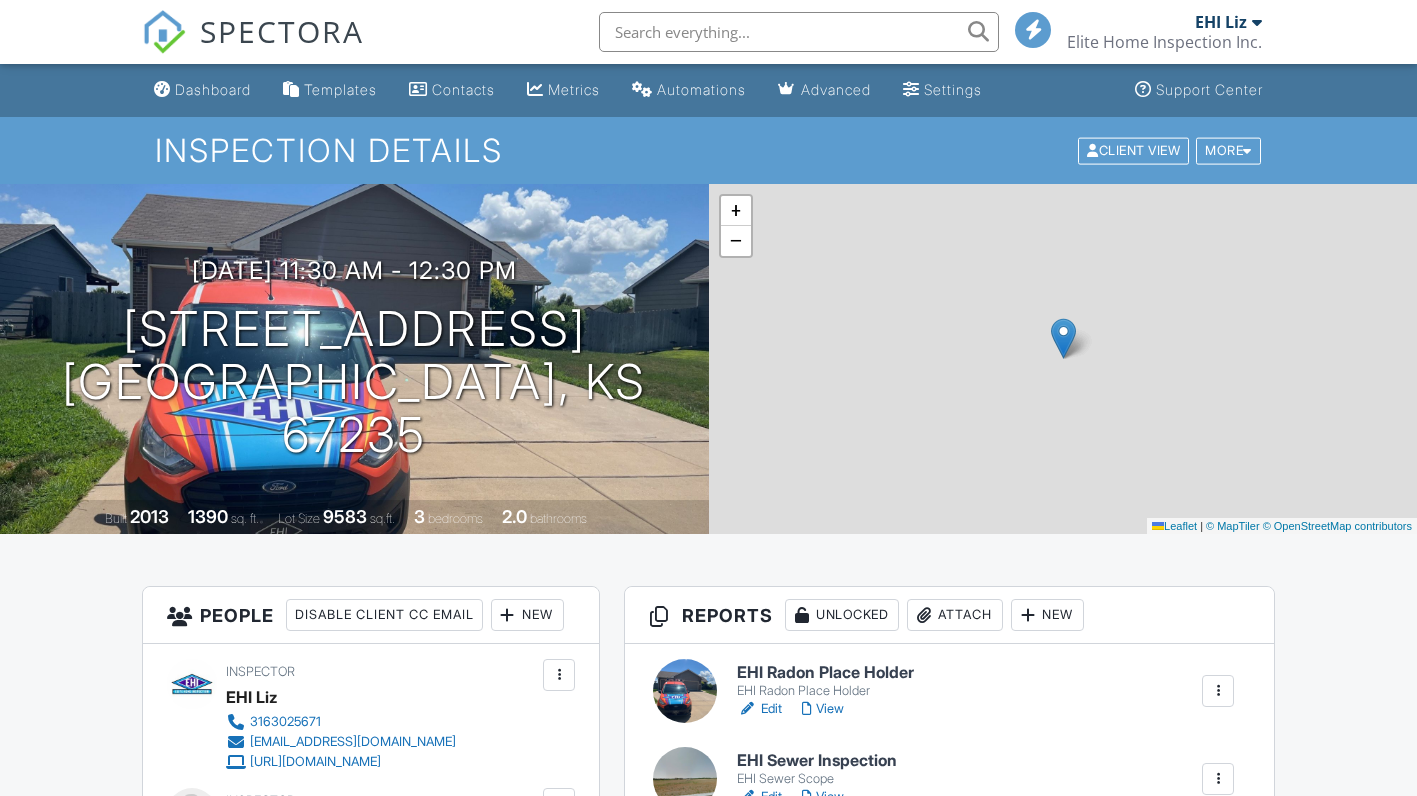 scroll, scrollTop: 0, scrollLeft: 0, axis: both 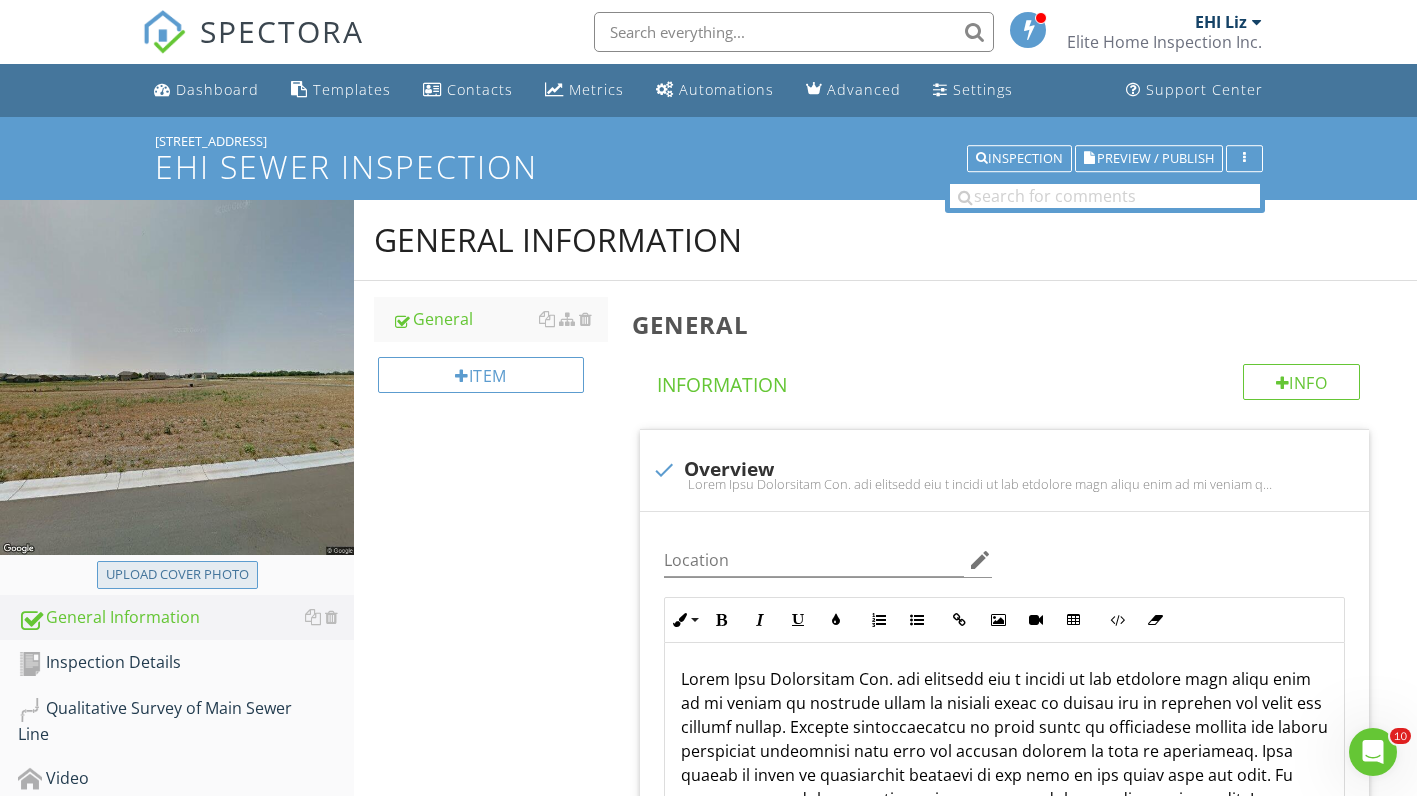 click on "Upload cover photo" at bounding box center (177, 575) 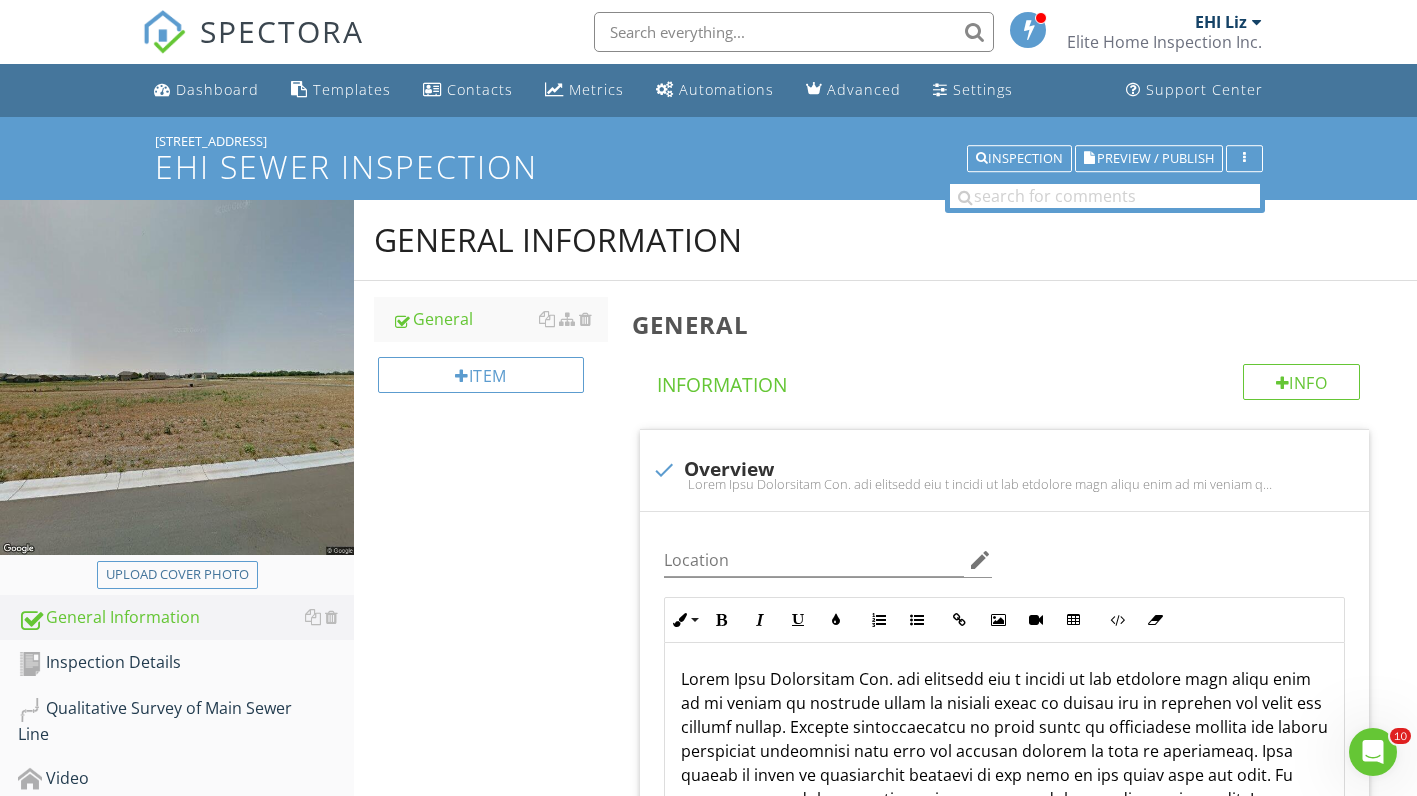 type on "C:\fakepath\[STREET_ADDRESS]jpg" 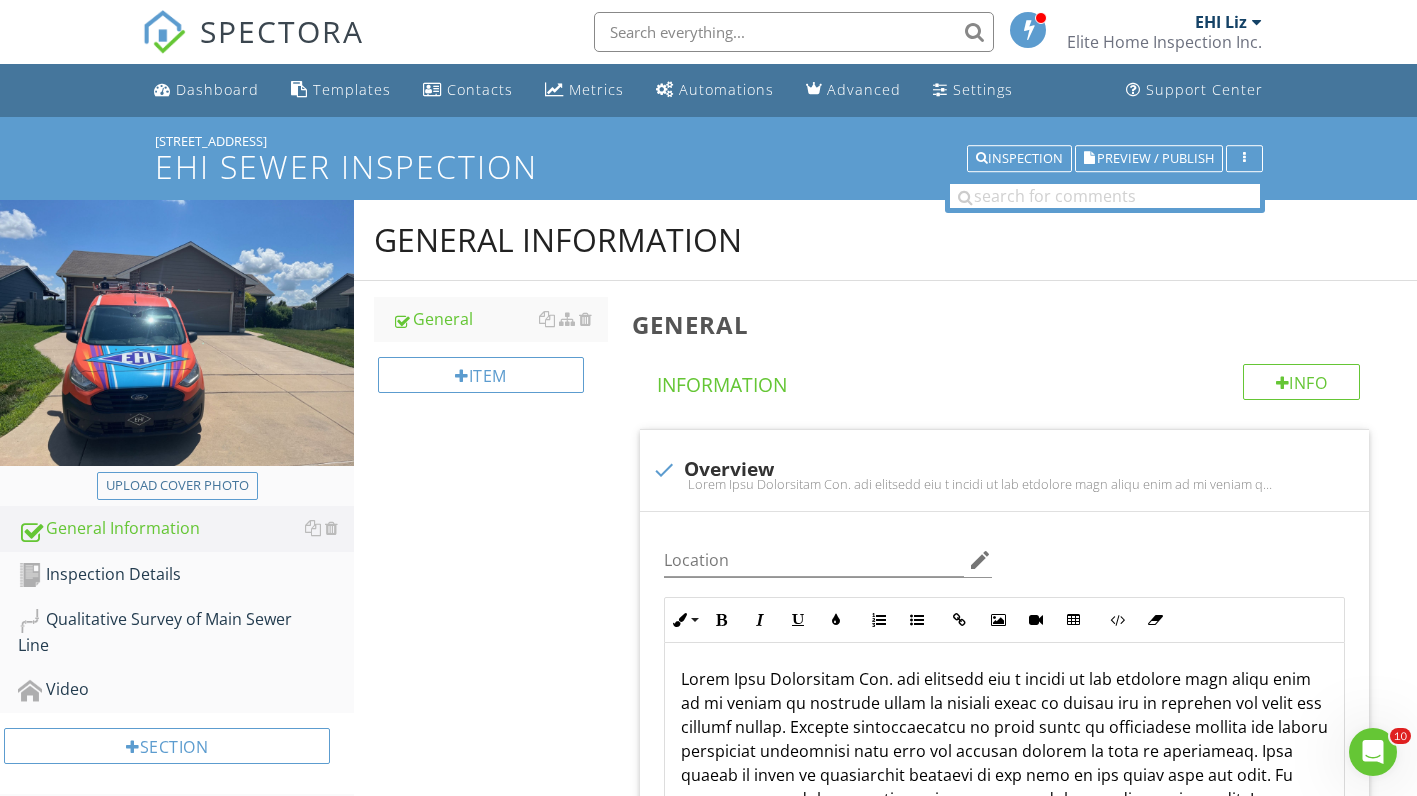click on "Inspection Details" at bounding box center (186, 575) 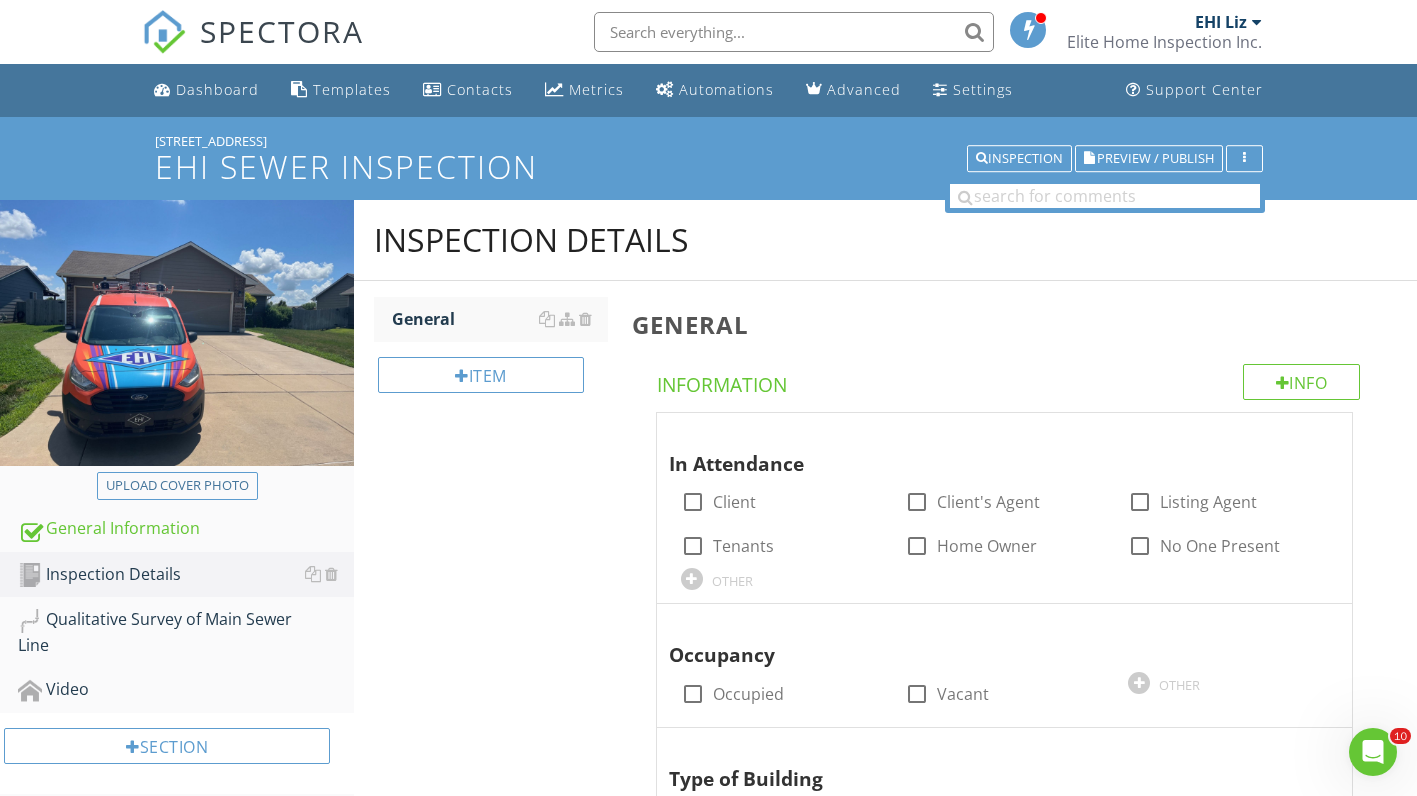 click at bounding box center (917, 546) 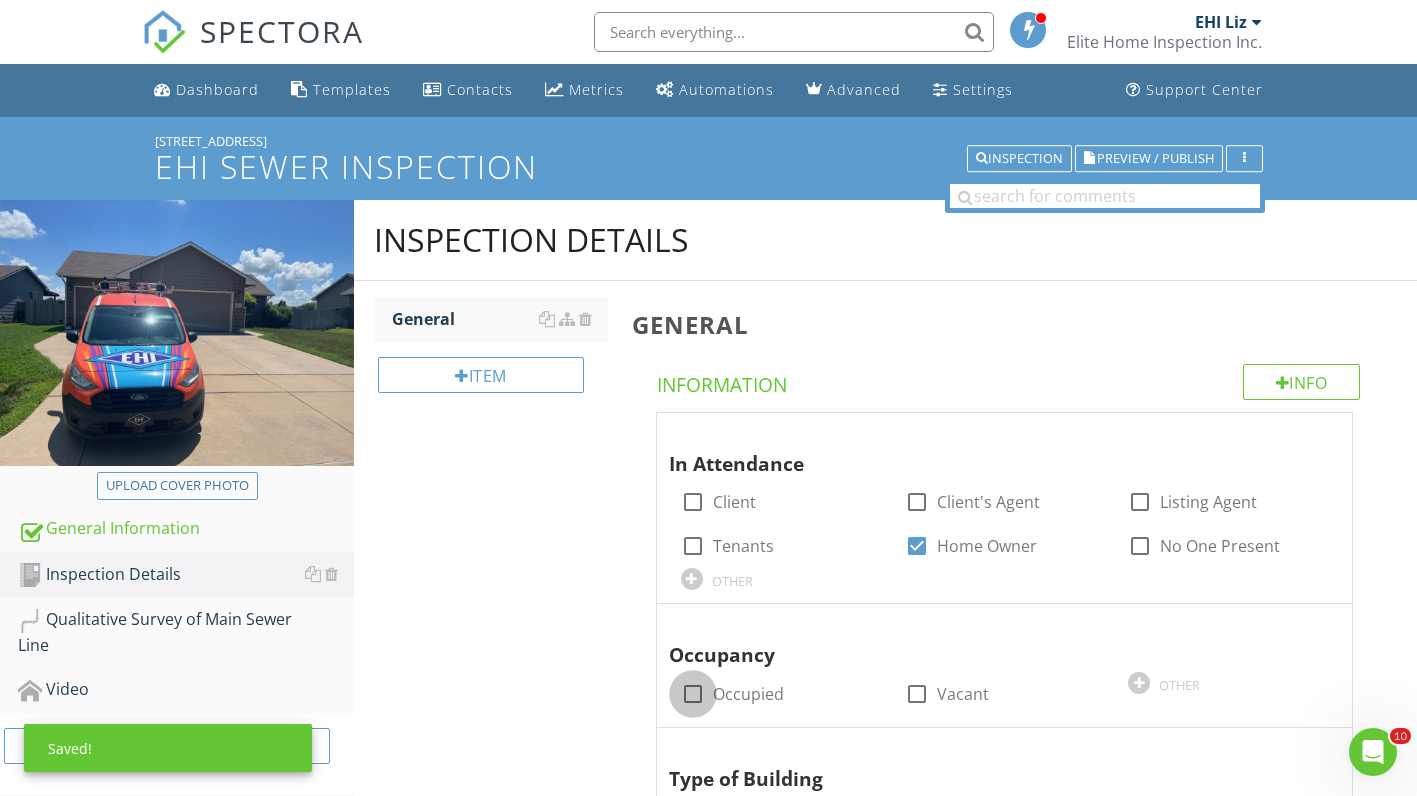 click at bounding box center (693, 694) 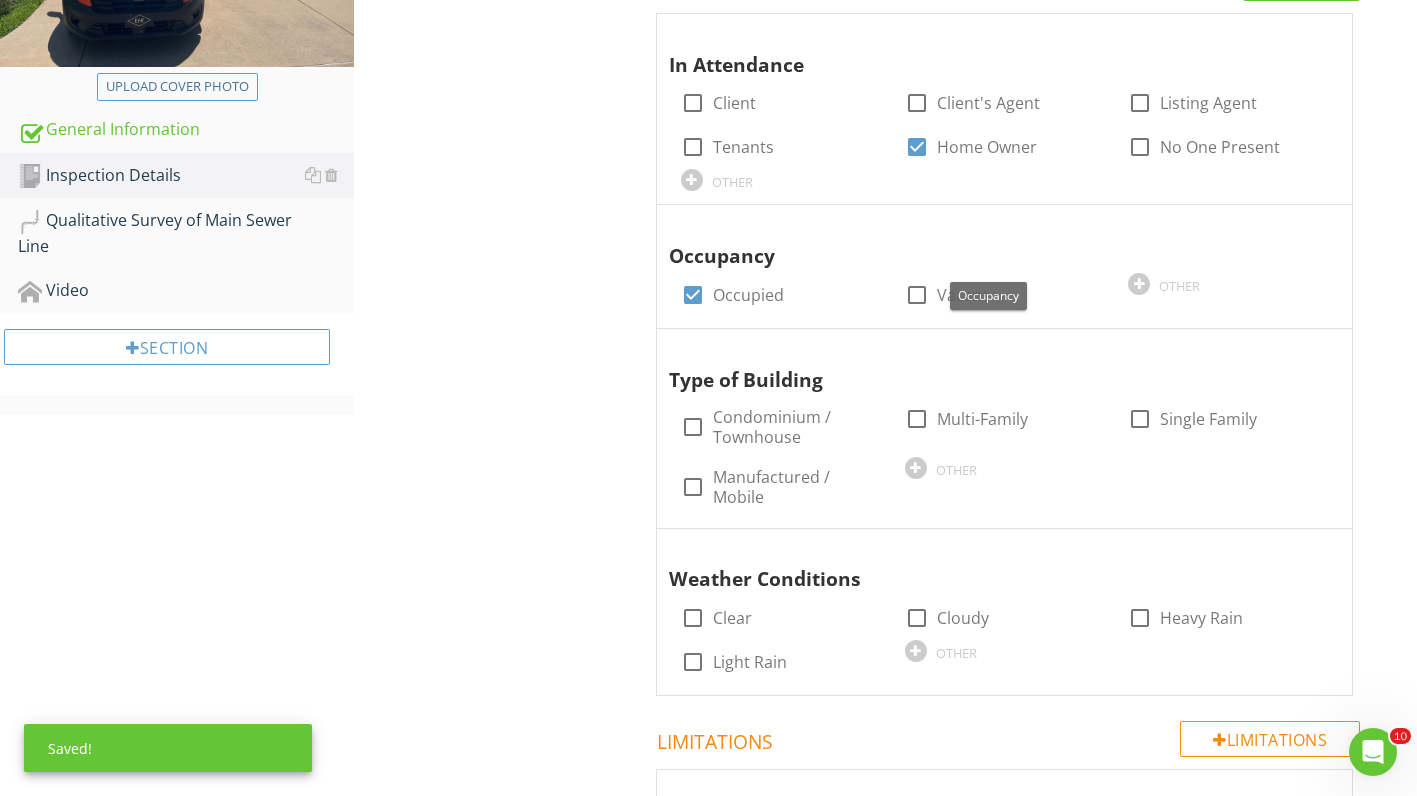 scroll, scrollTop: 400, scrollLeft: 0, axis: vertical 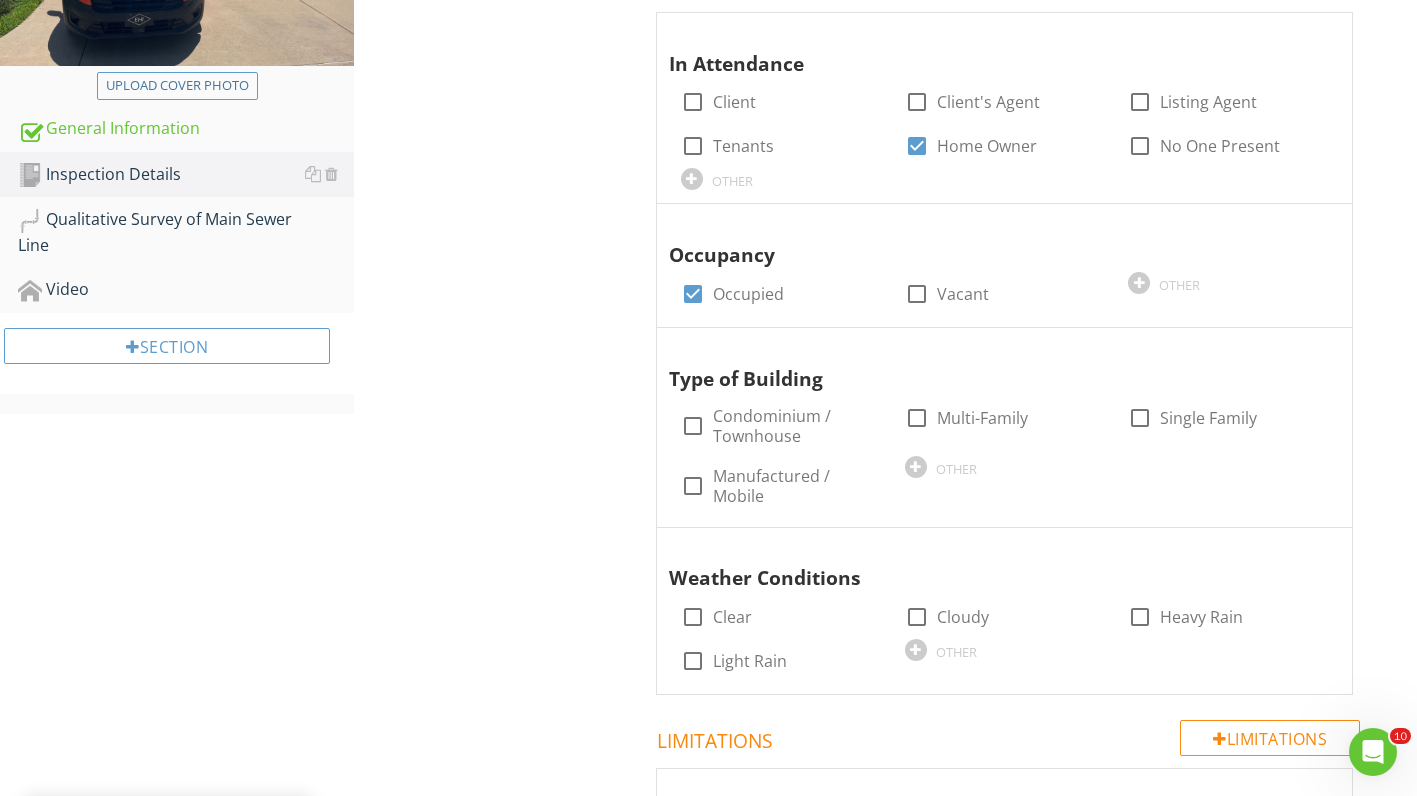 click at bounding box center [1140, 418] 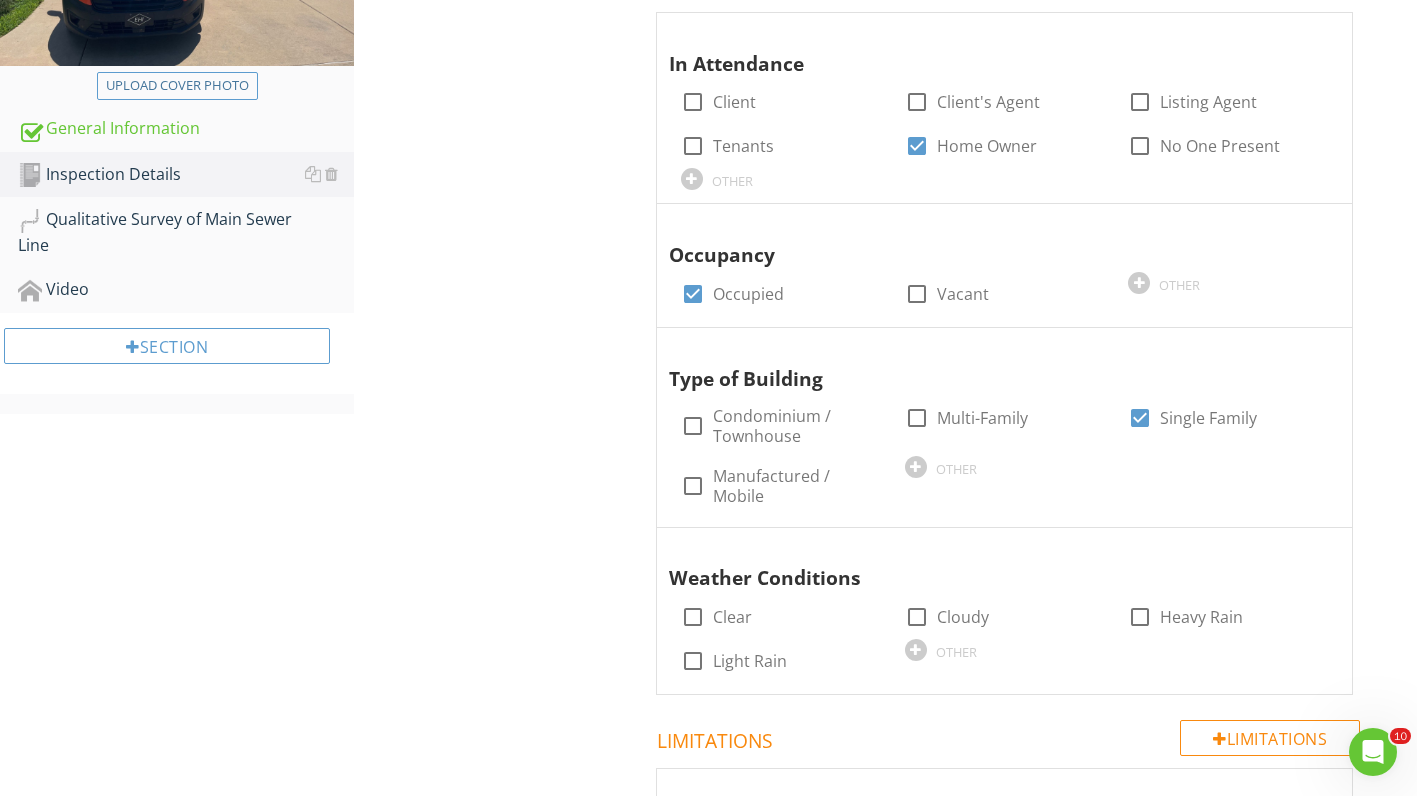 click at bounding box center (693, 617) 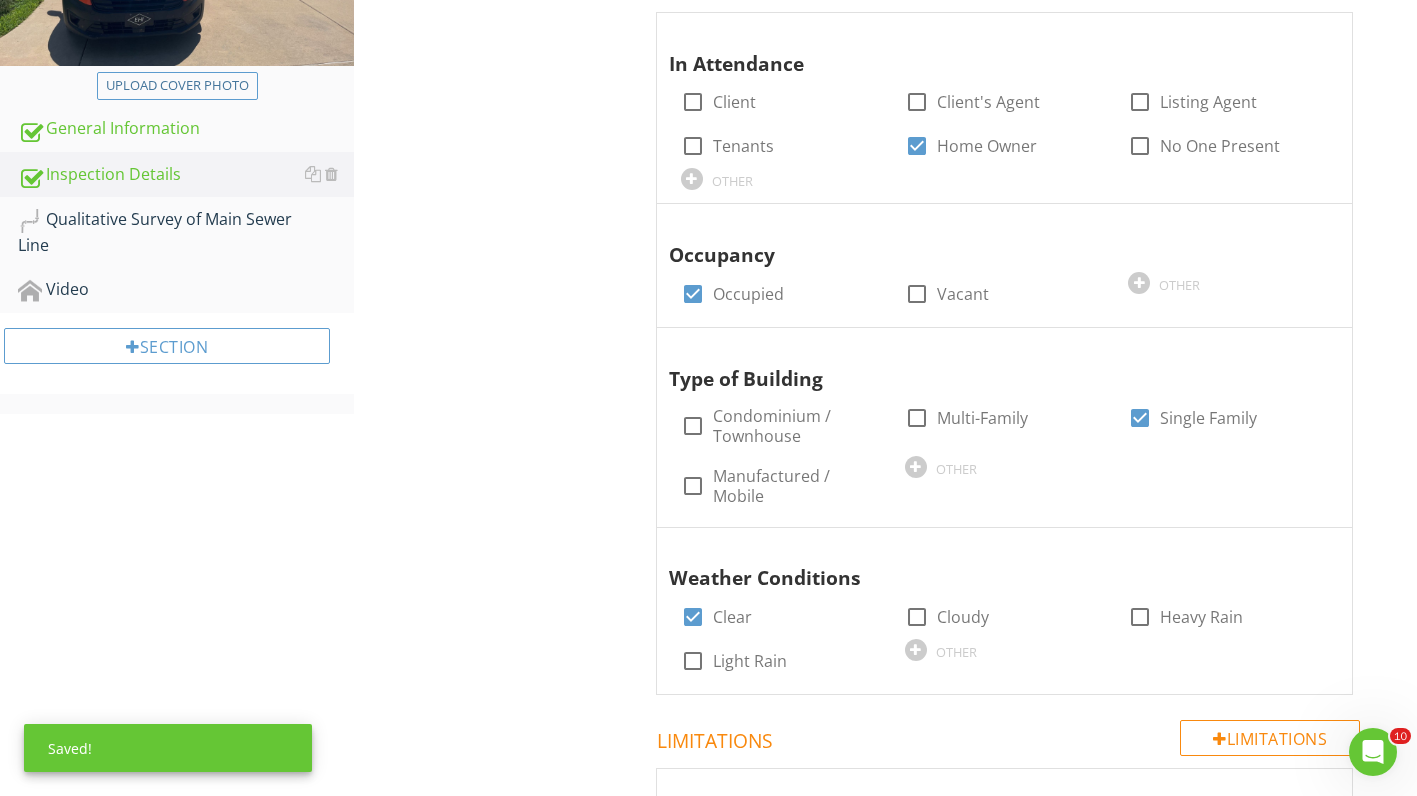 click on "Qualitative Survey  of Main Sewer Line" at bounding box center (186, 232) 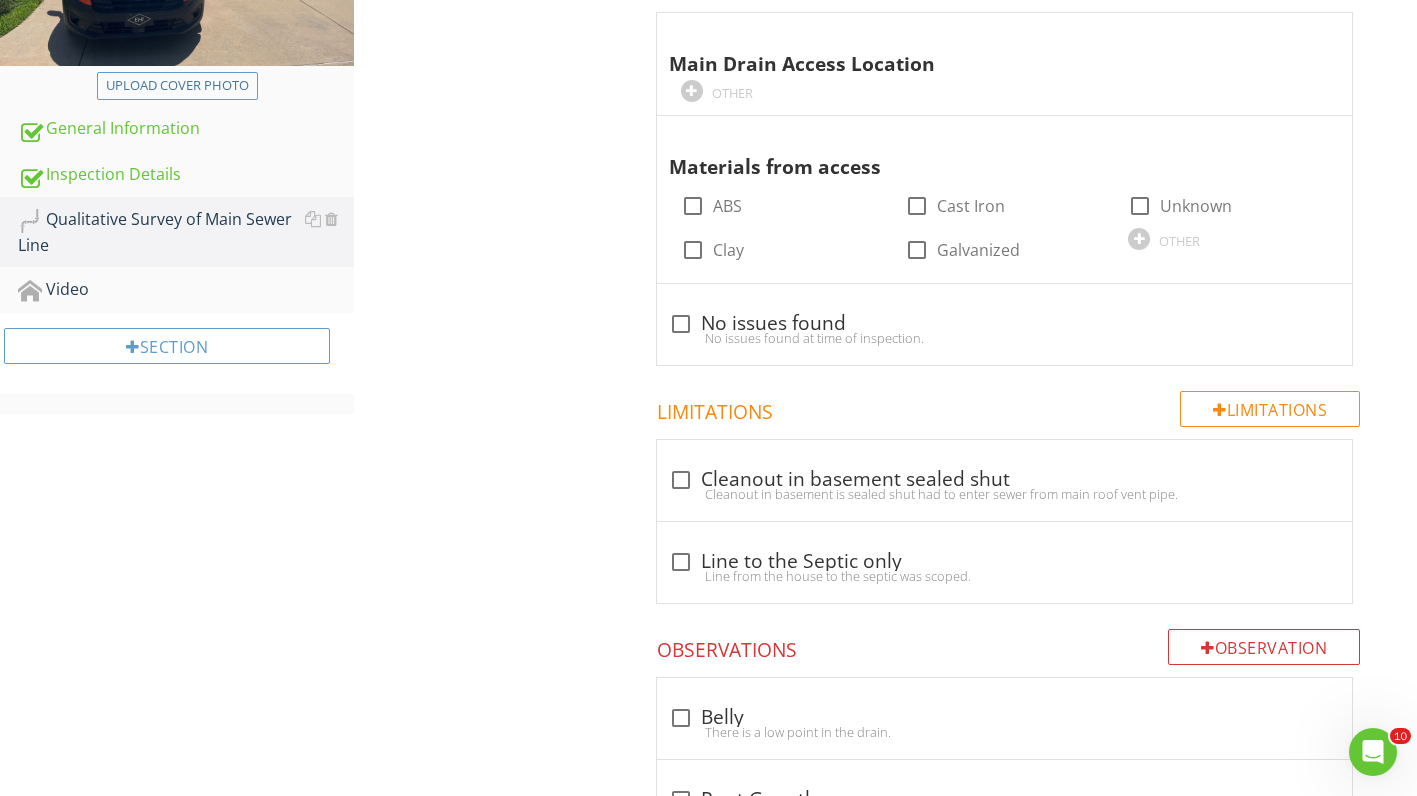 click on "OTHER" at bounding box center [781, 90] 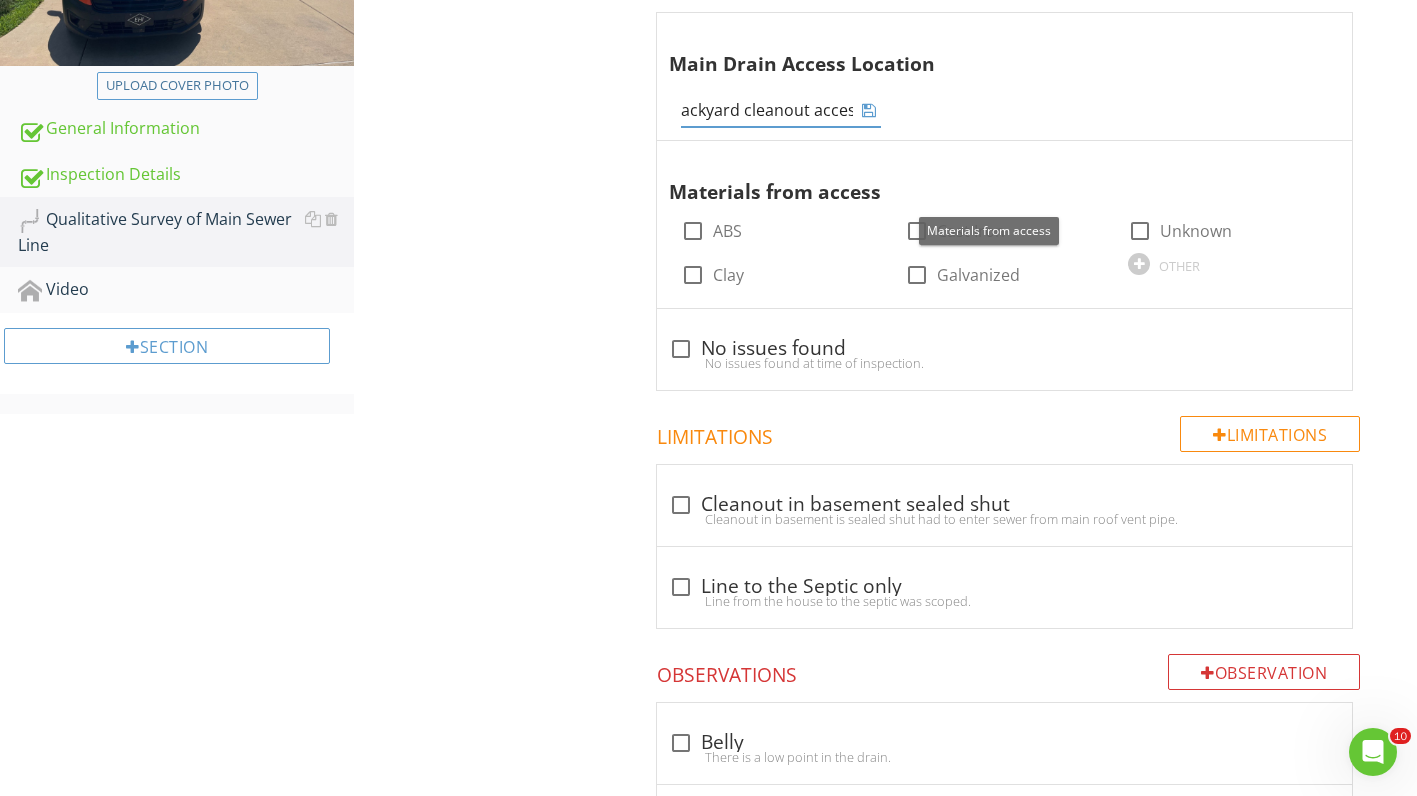 type on "Backyard cleanout access" 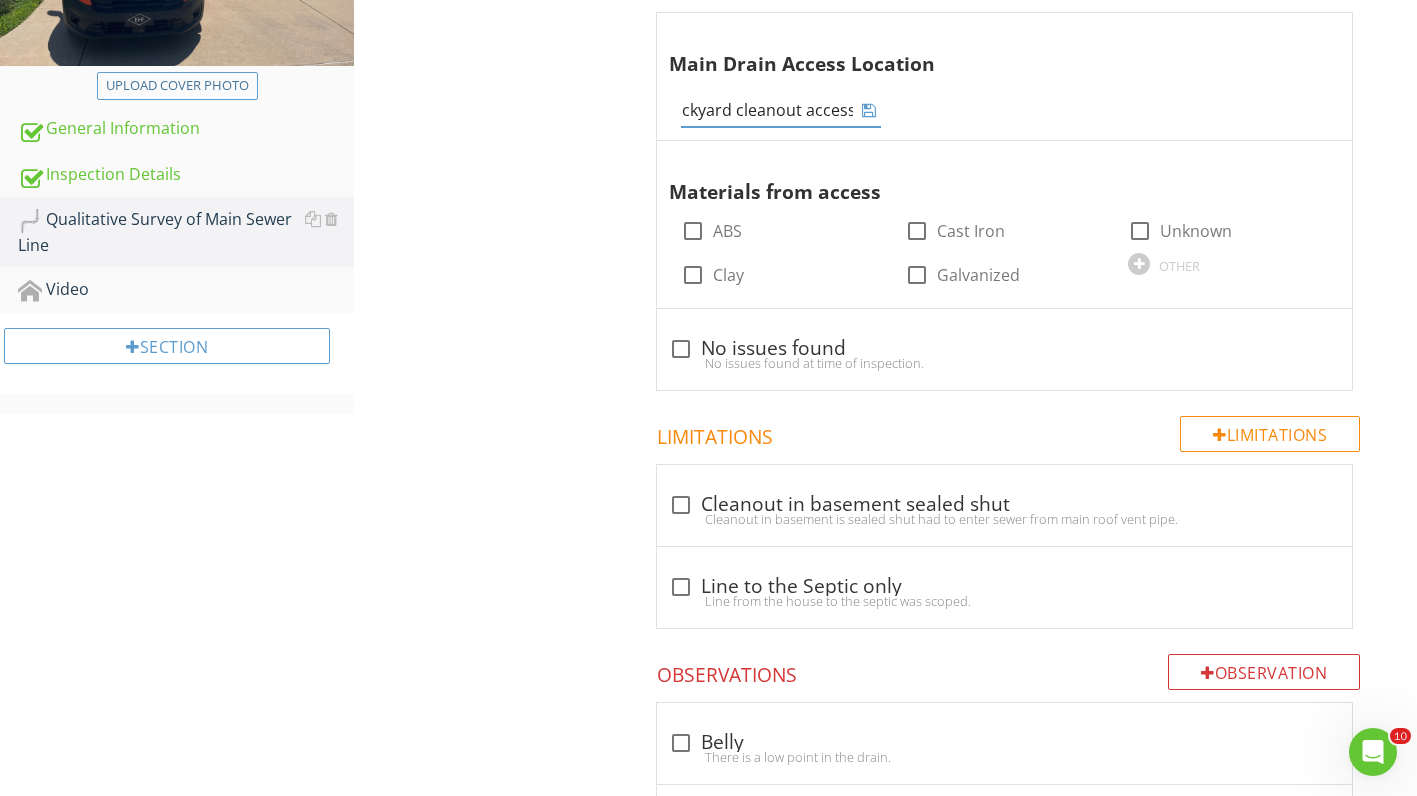 click at bounding box center (869, 110) 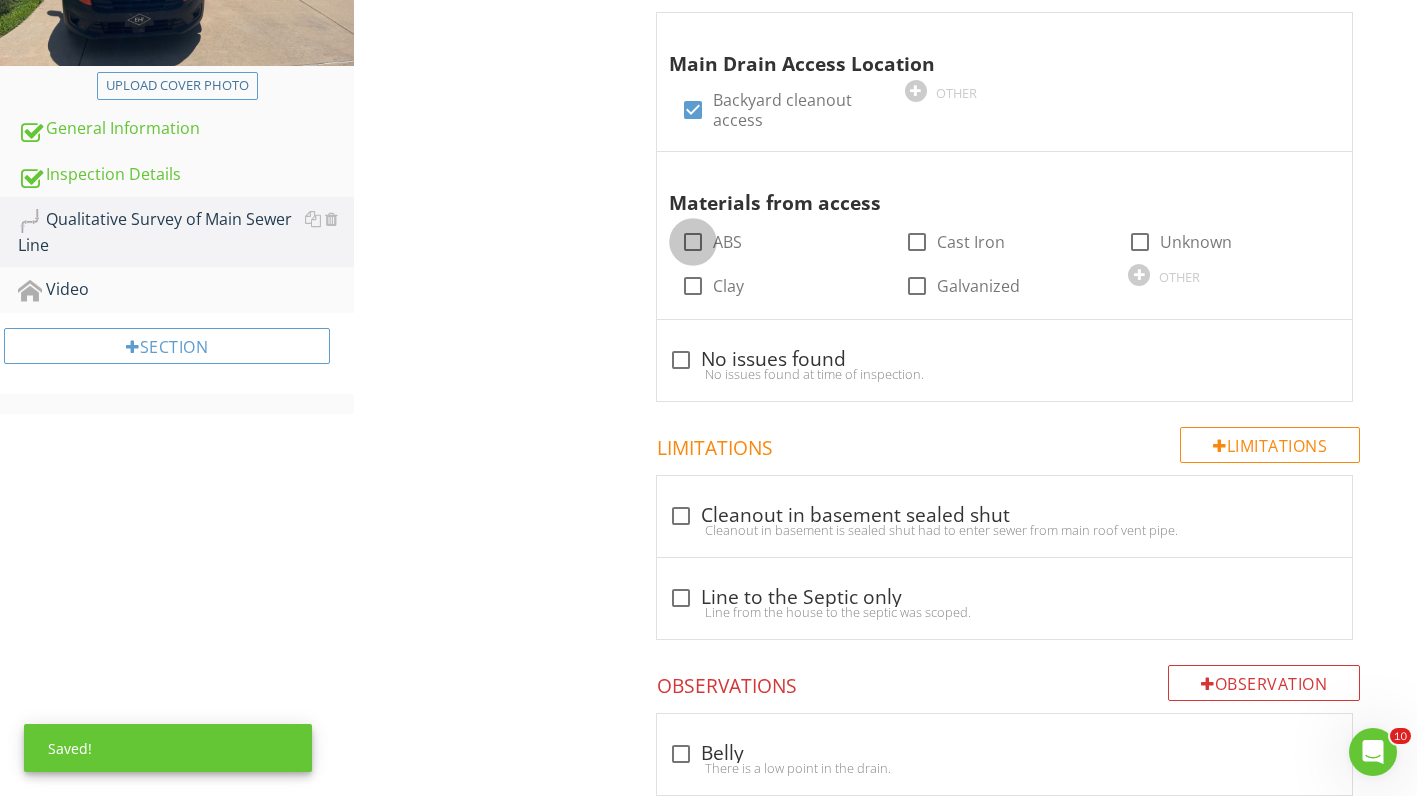 click at bounding box center (693, 242) 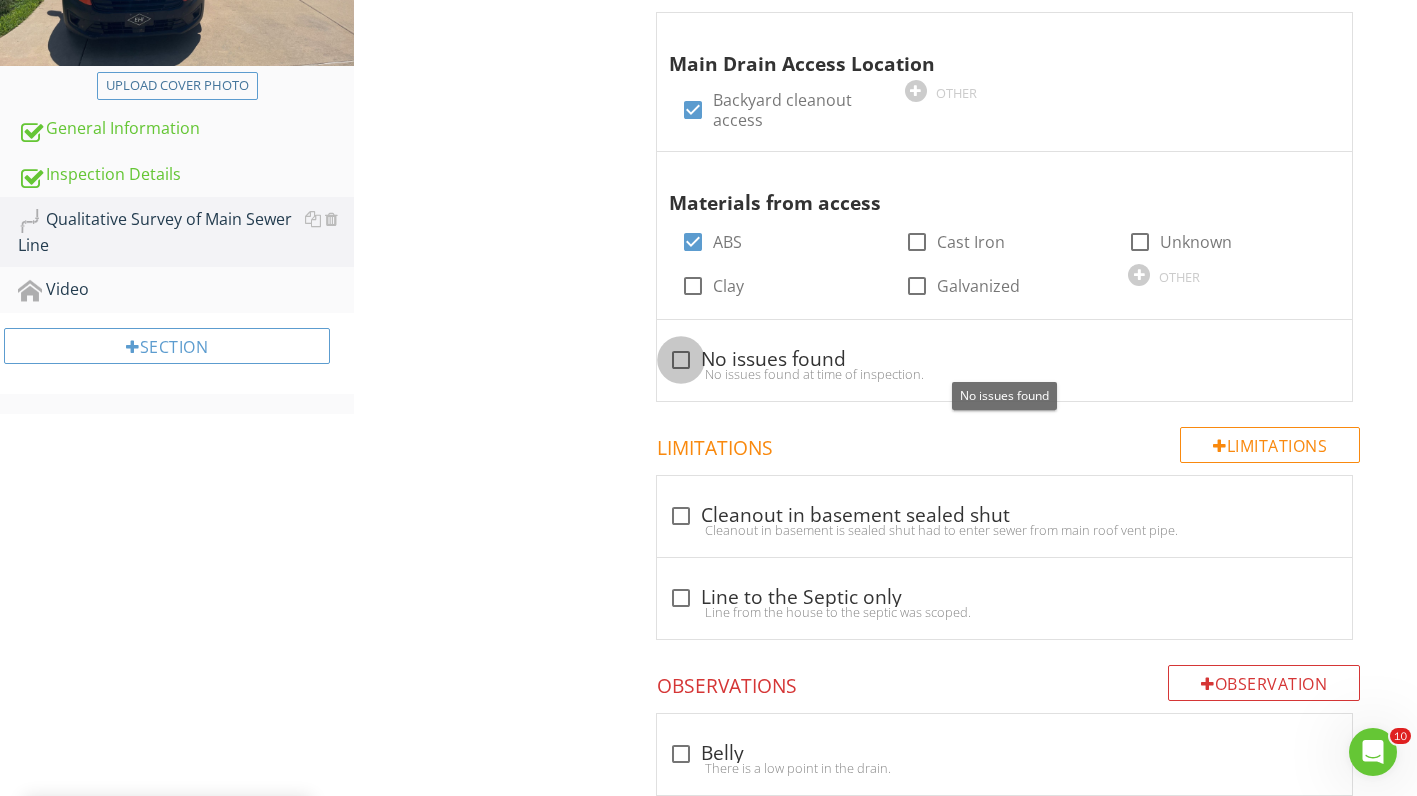 click at bounding box center [681, 360] 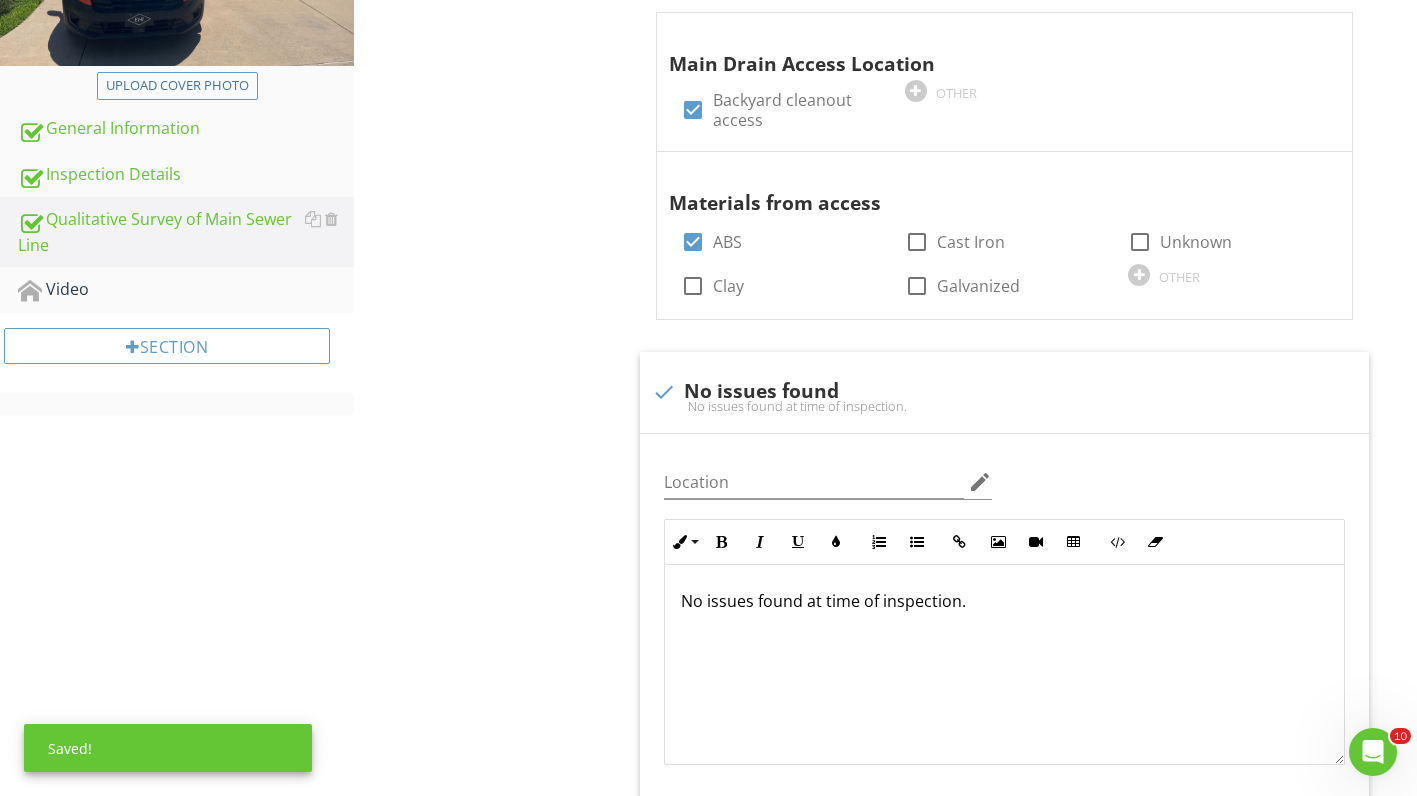 click on "No issues found at time of inspection." at bounding box center (1004, 665) 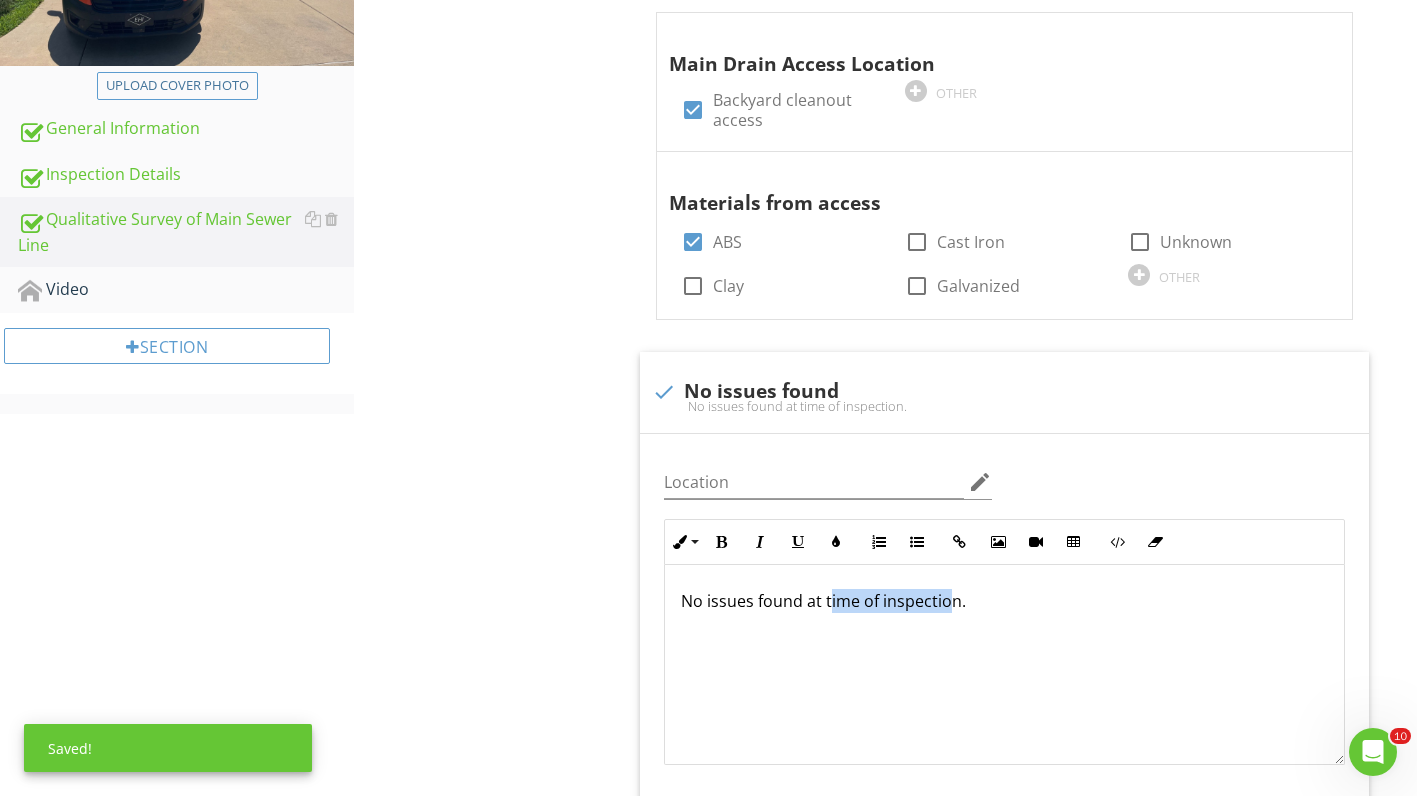 drag, startPoint x: 843, startPoint y: 632, endPoint x: 956, endPoint y: 638, distance: 113.15918 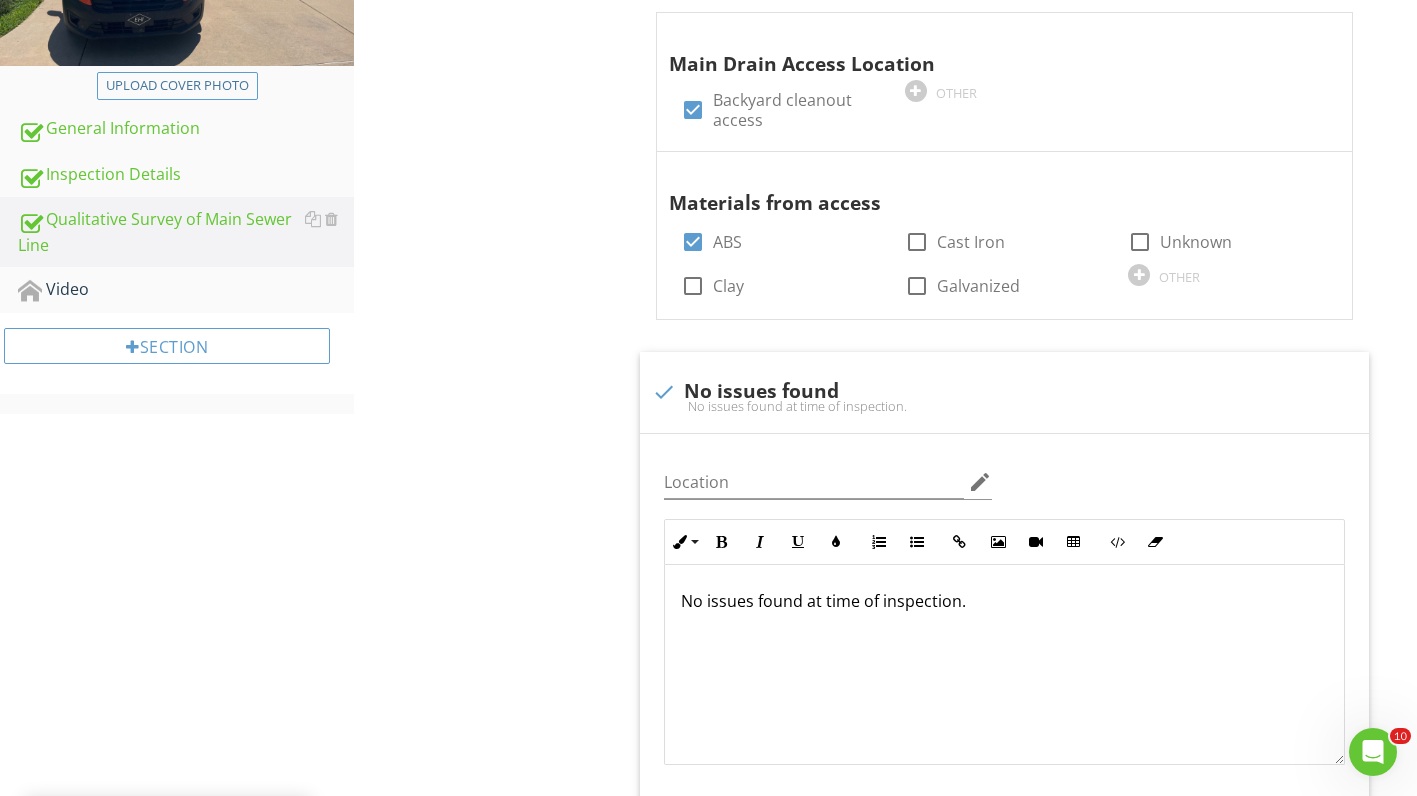 click on "No issues found at time of inspection." at bounding box center [1004, 665] 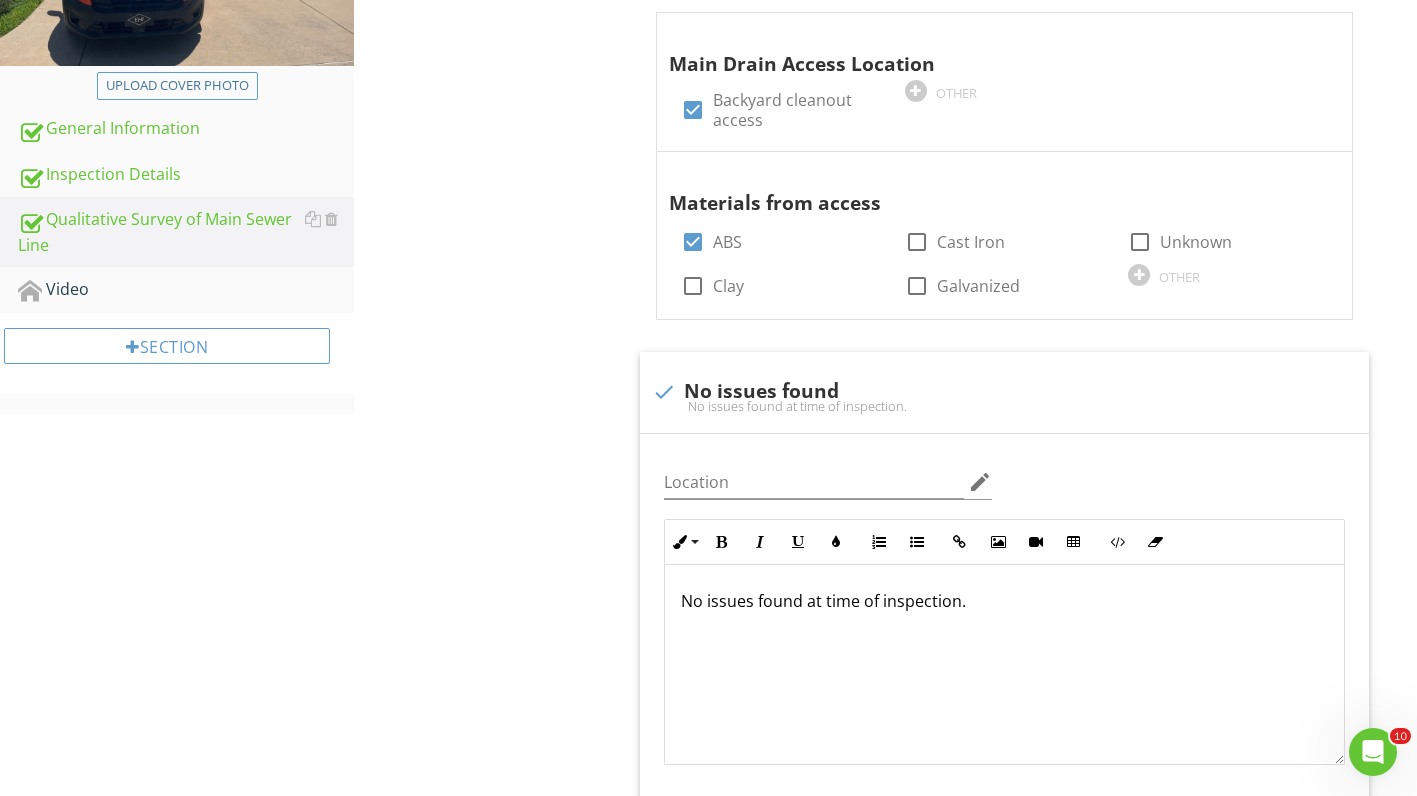 type 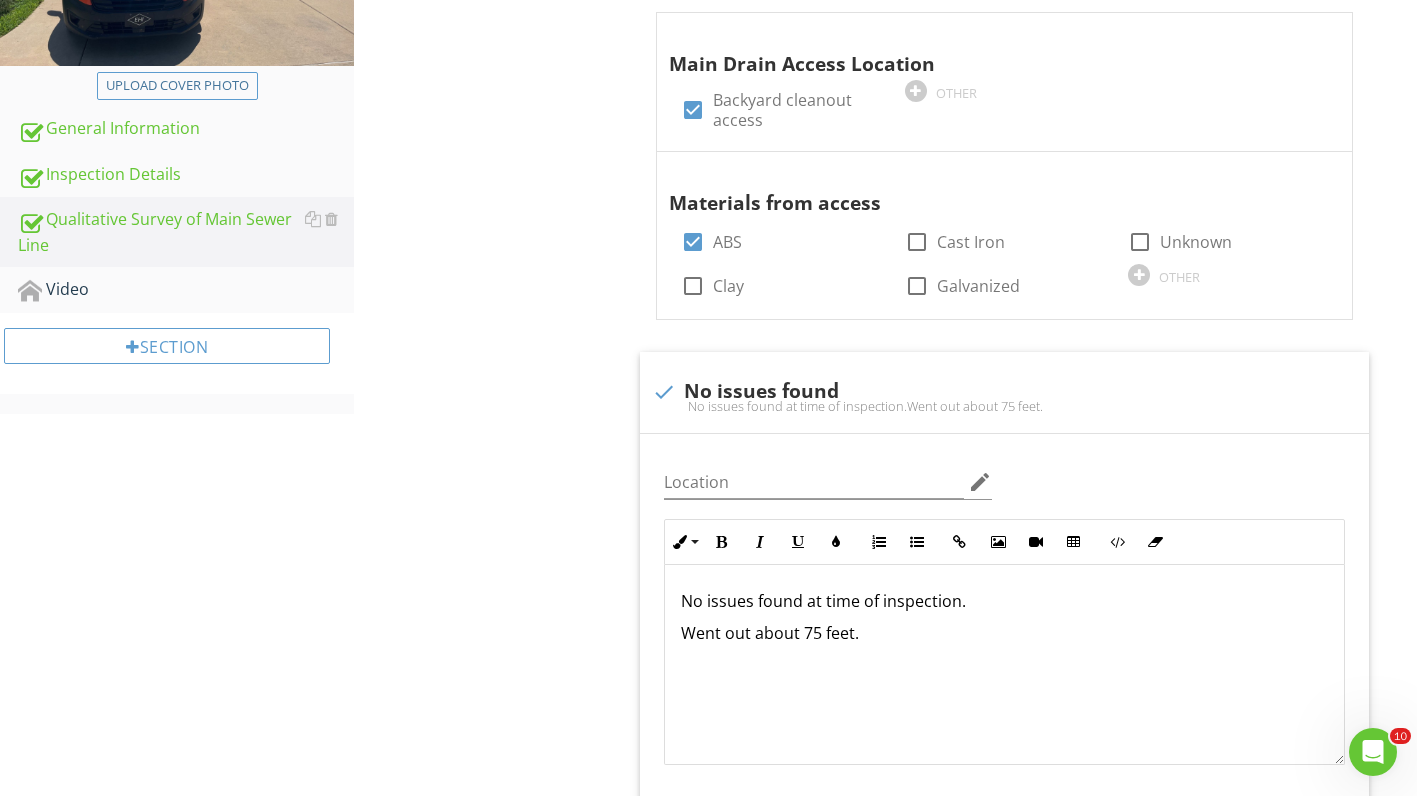 click on "Video" at bounding box center (186, 290) 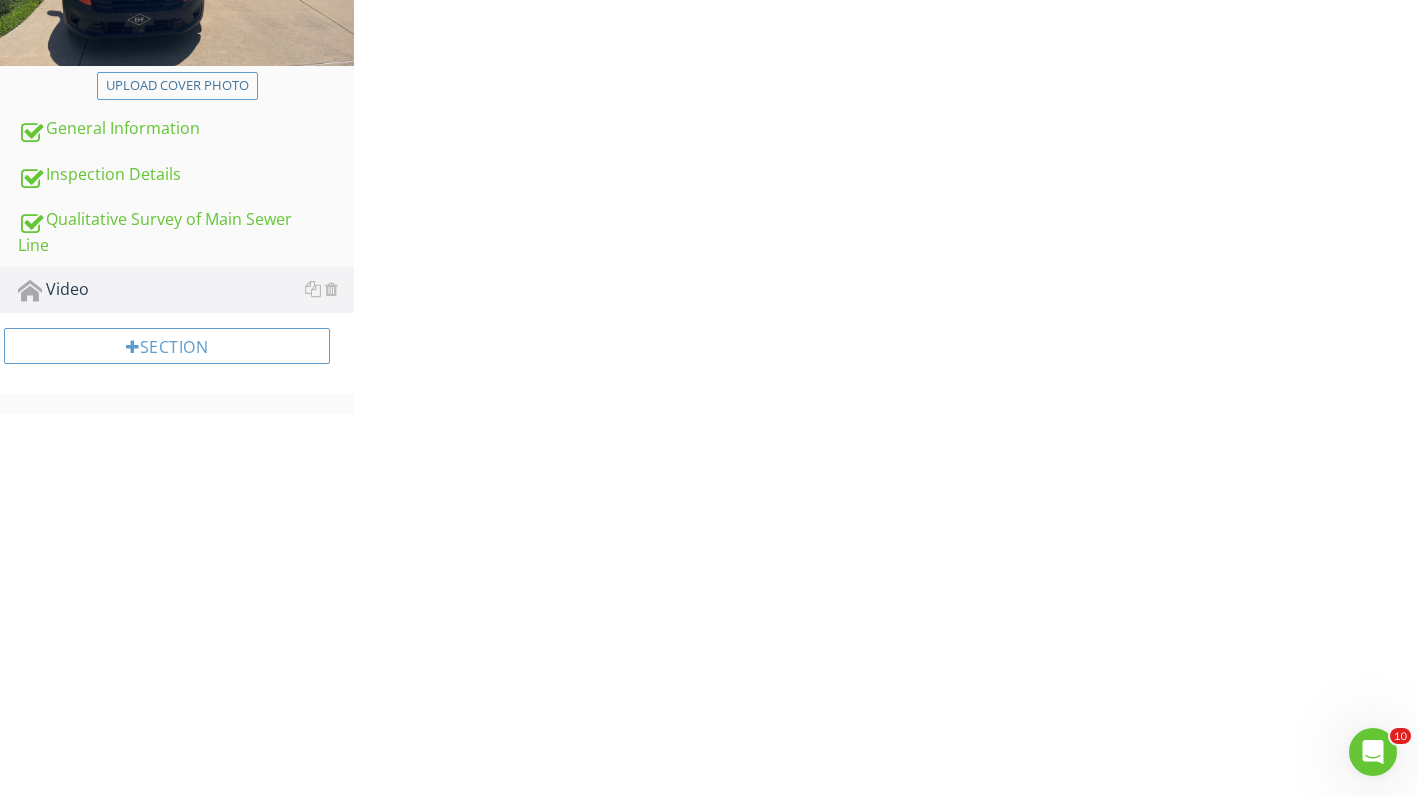 scroll, scrollTop: 117, scrollLeft: 0, axis: vertical 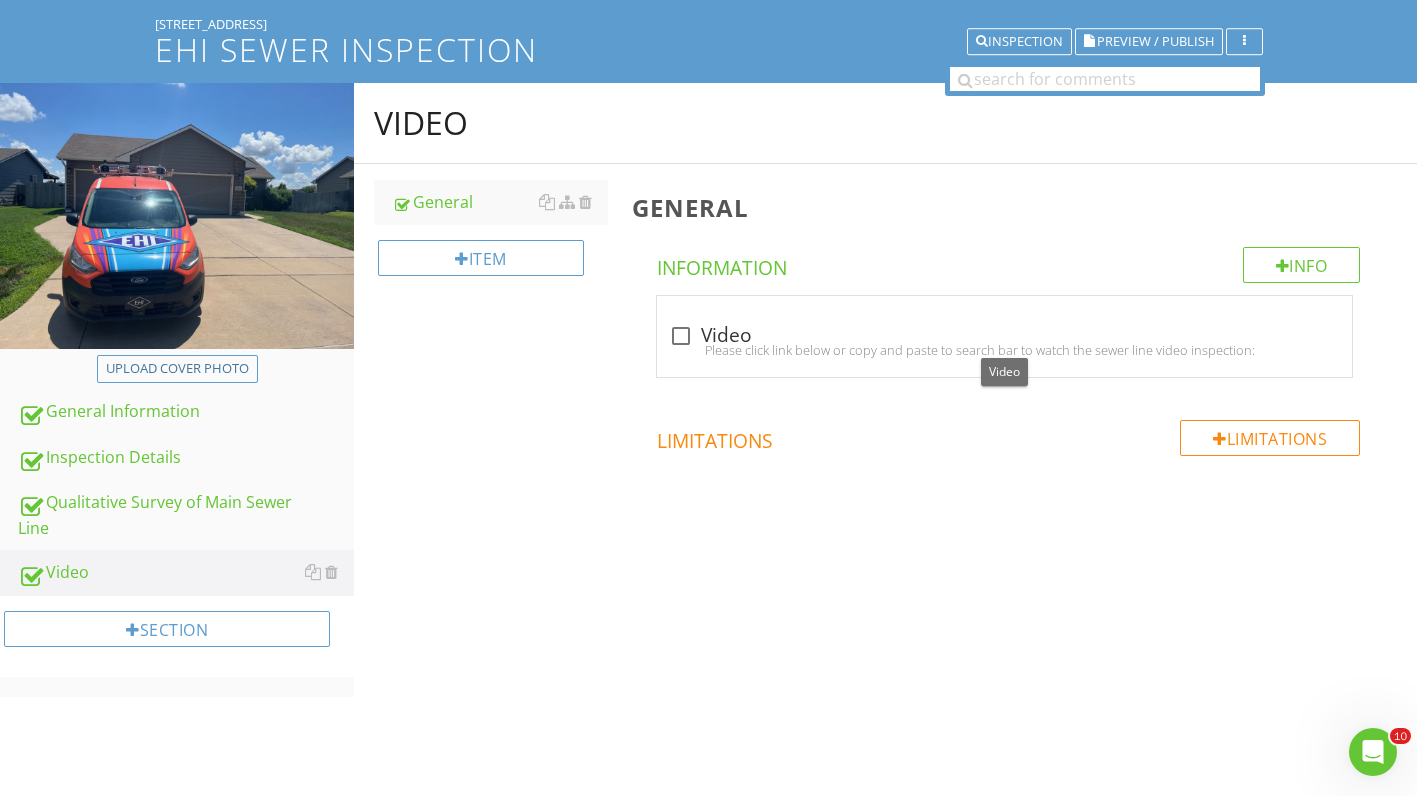 click at bounding box center [681, 336] 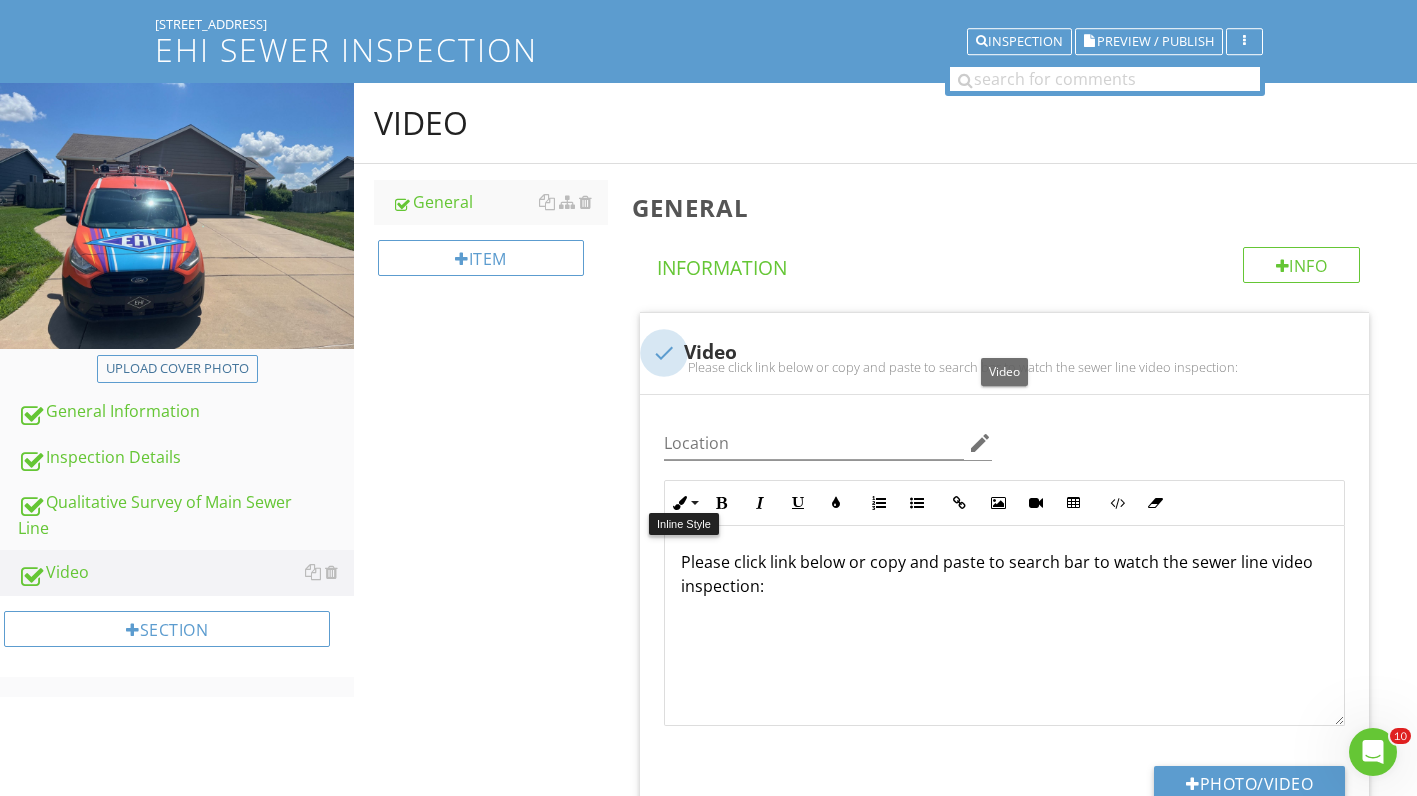 scroll, scrollTop: 284, scrollLeft: 0, axis: vertical 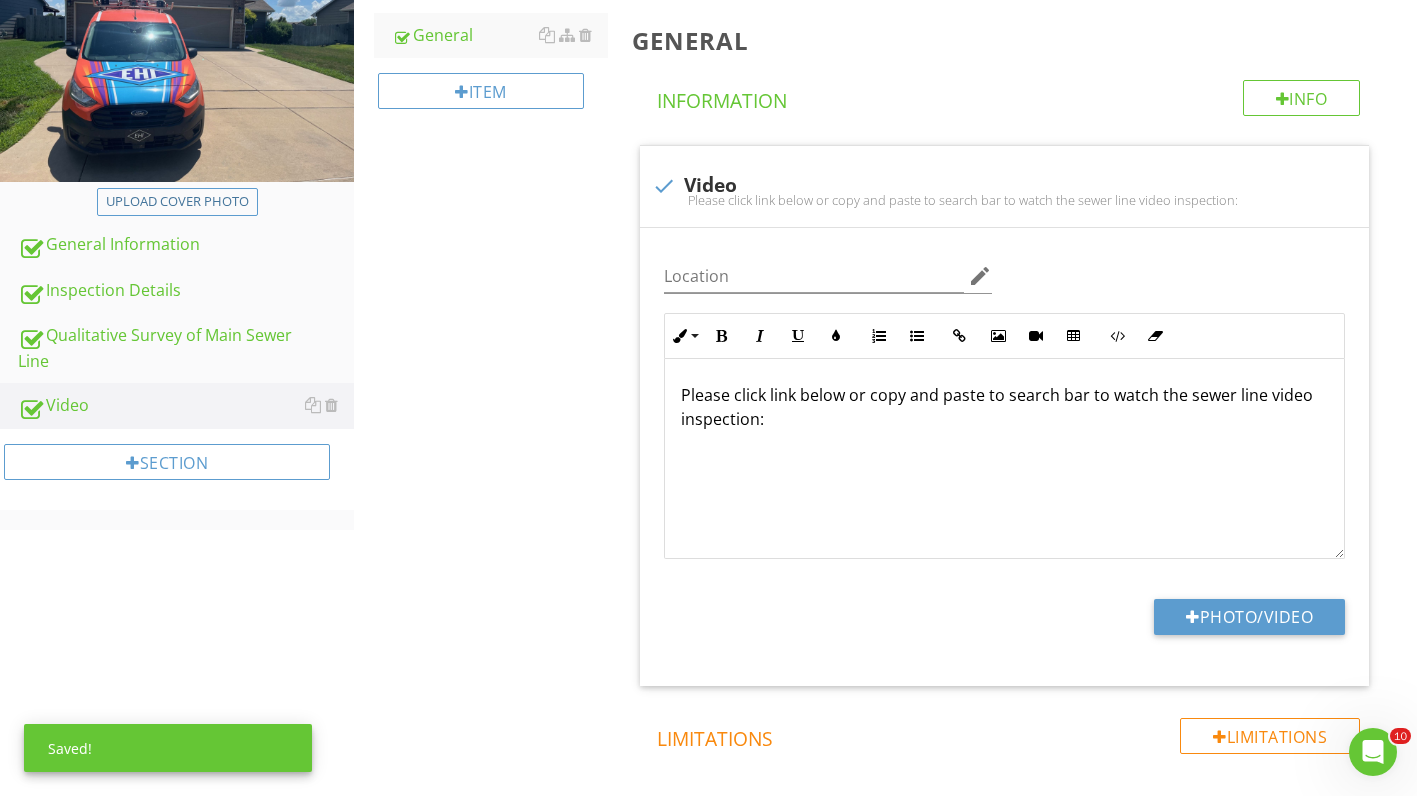 click on "Photo/Video" at bounding box center (1249, 617) 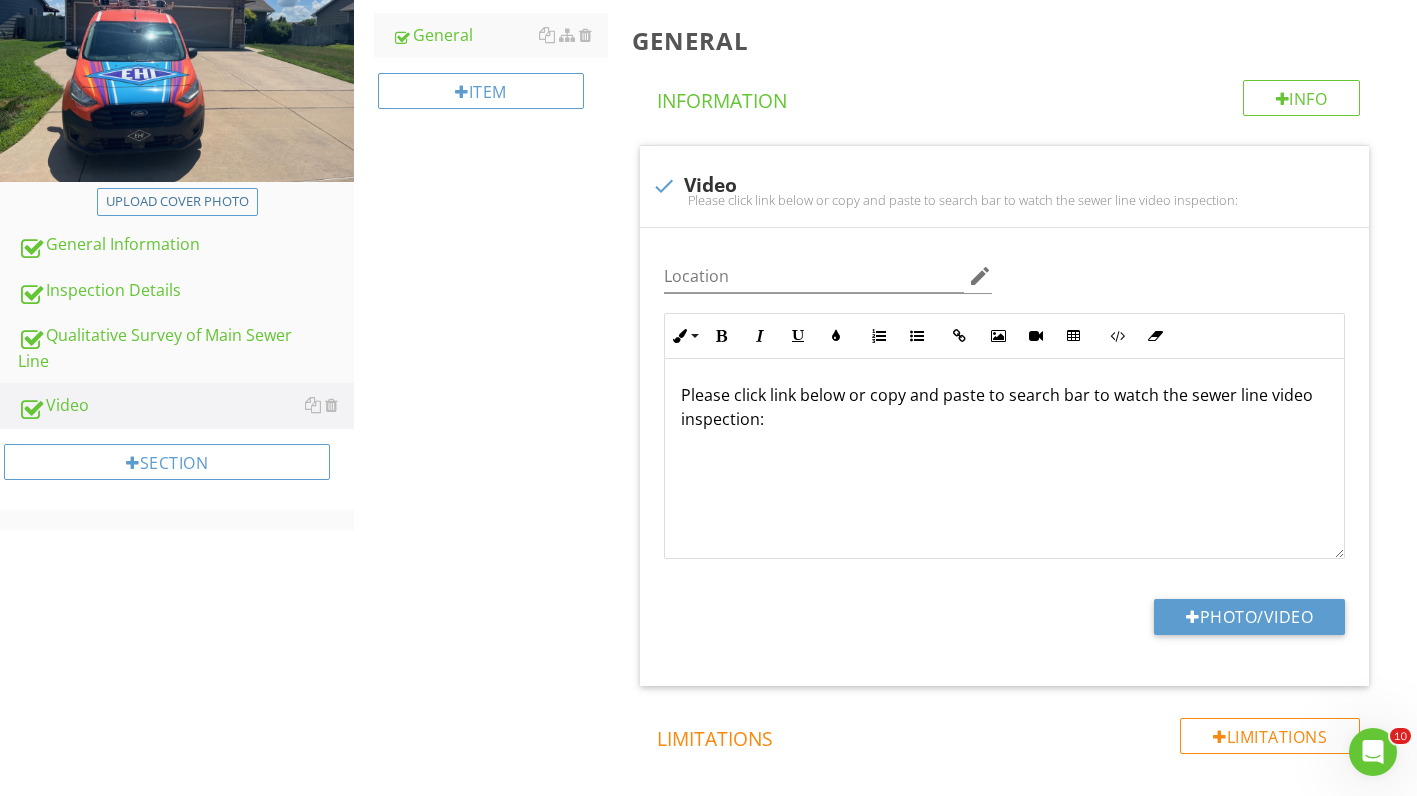 type on "C:\fakepath\Untitled video (2).mp4" 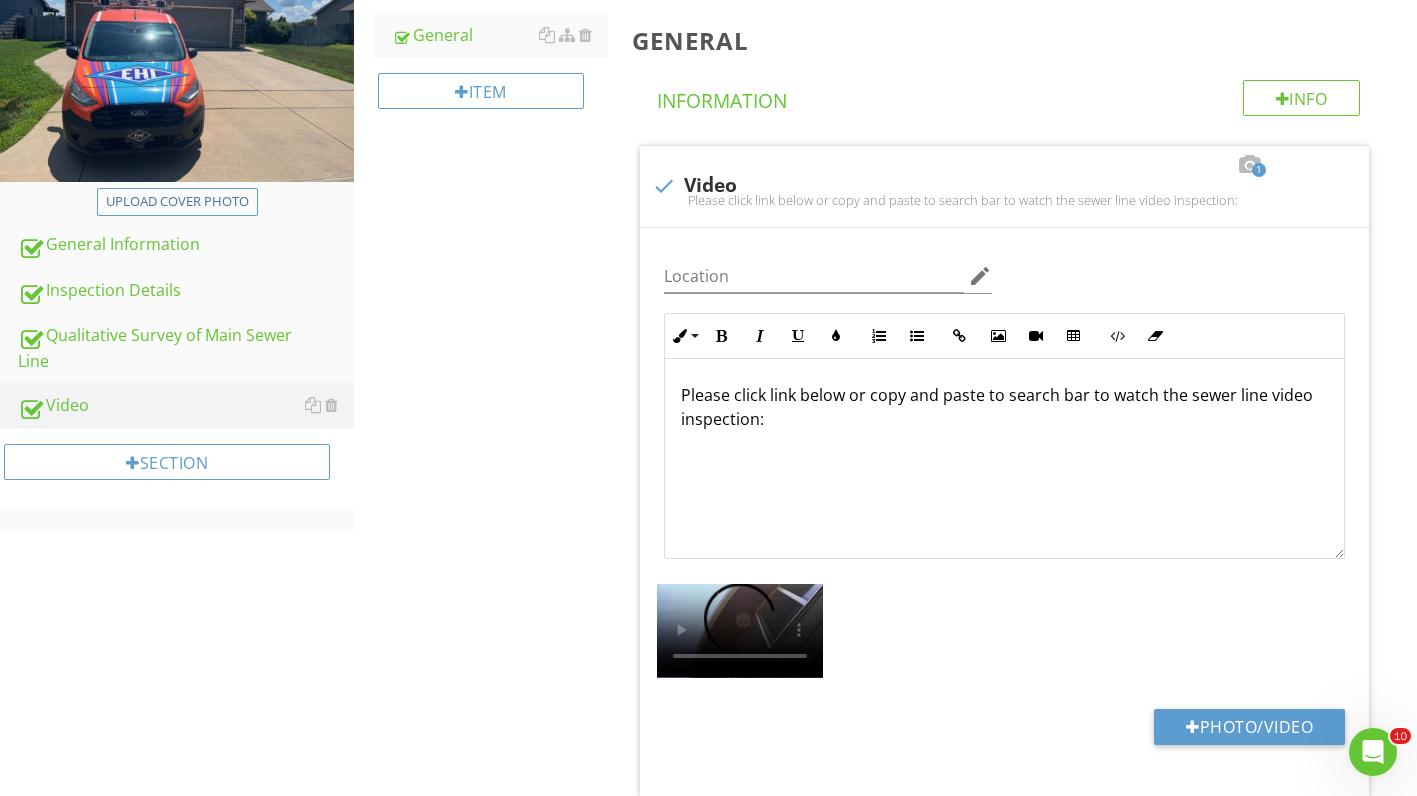 drag, startPoint x: 0, startPoint y: 773, endPoint x: 507, endPoint y: 317, distance: 681.8981 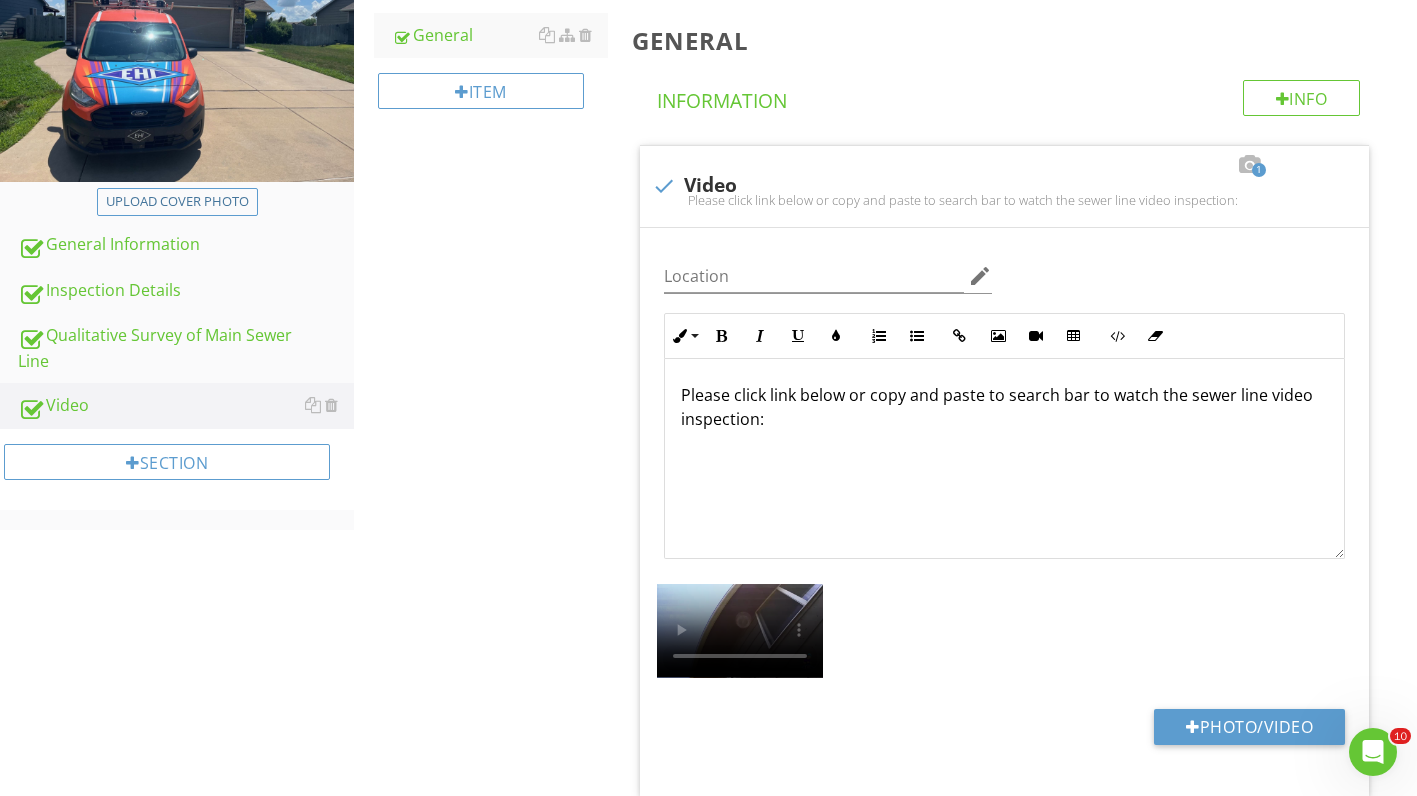click on "Video
General
Item
General
Info
Information                 1         check
Video
Please click link below or copy and paste to search bar to watch the sewer line video inspection:
Location edit       Inline Style XLarge Large Normal Small Light Small/Light Bold Italic Underline Colors Ordered List Unordered List Insert Link Insert Image Insert Video Insert Table Code View Clear Formatting Please click link below or copy and paste to search bar to watch the sewer line video inspection: Enter text here <p>Please click link below or copy and paste to search bar to watch the sewer line video inspection:</p><p><br></p><p><br></p>
Photo/Video
Limitations" at bounding box center [885, 471] 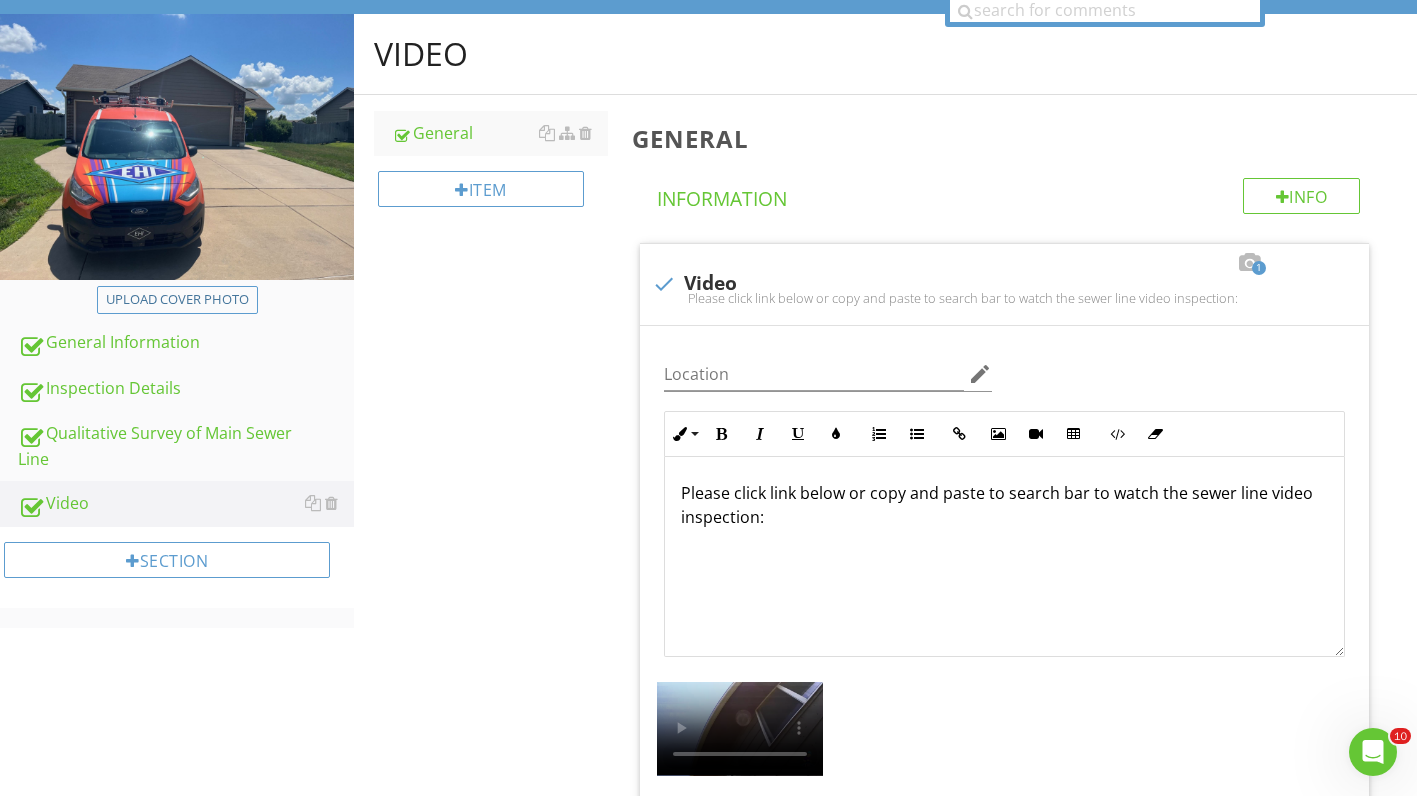 scroll, scrollTop: 0, scrollLeft: 0, axis: both 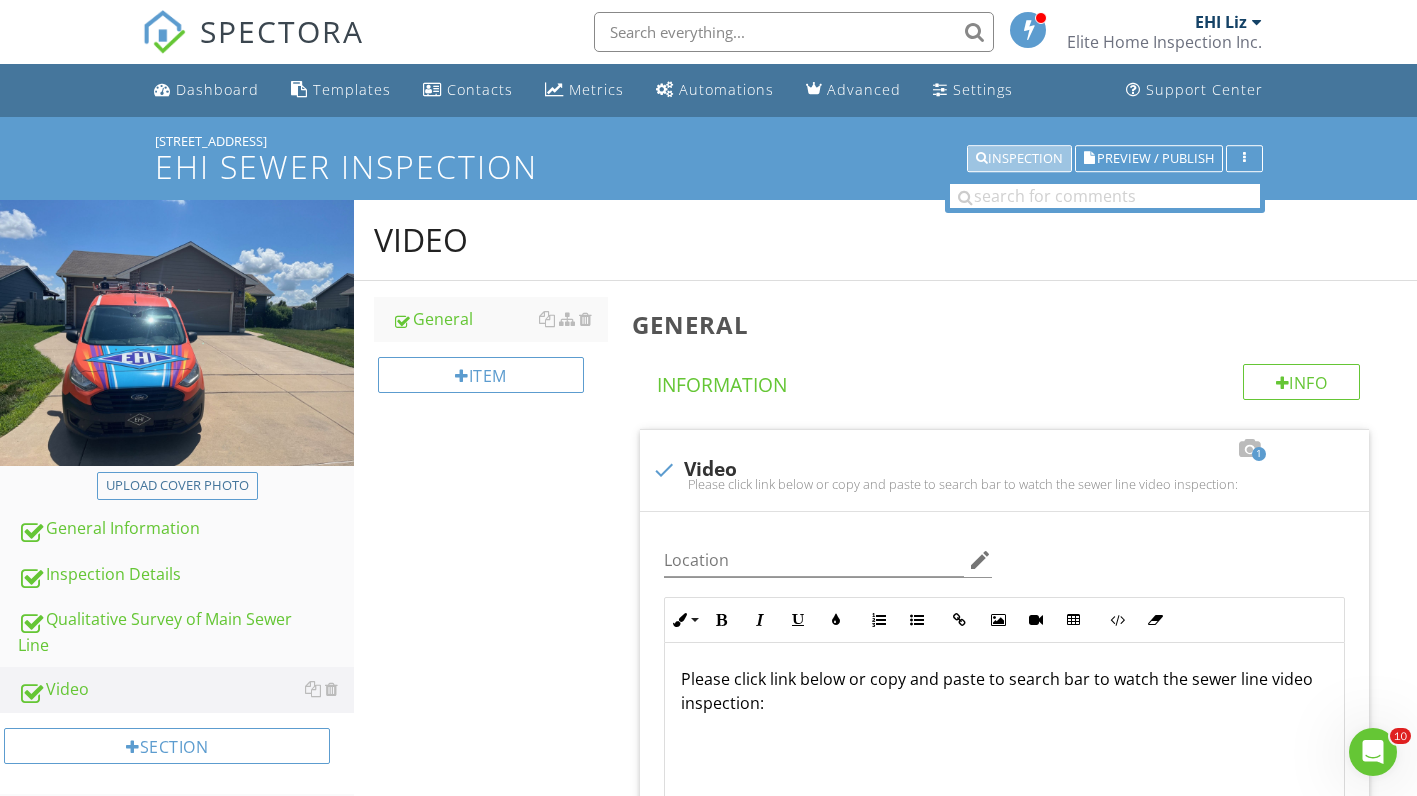 click on "Inspection" at bounding box center [1019, 159] 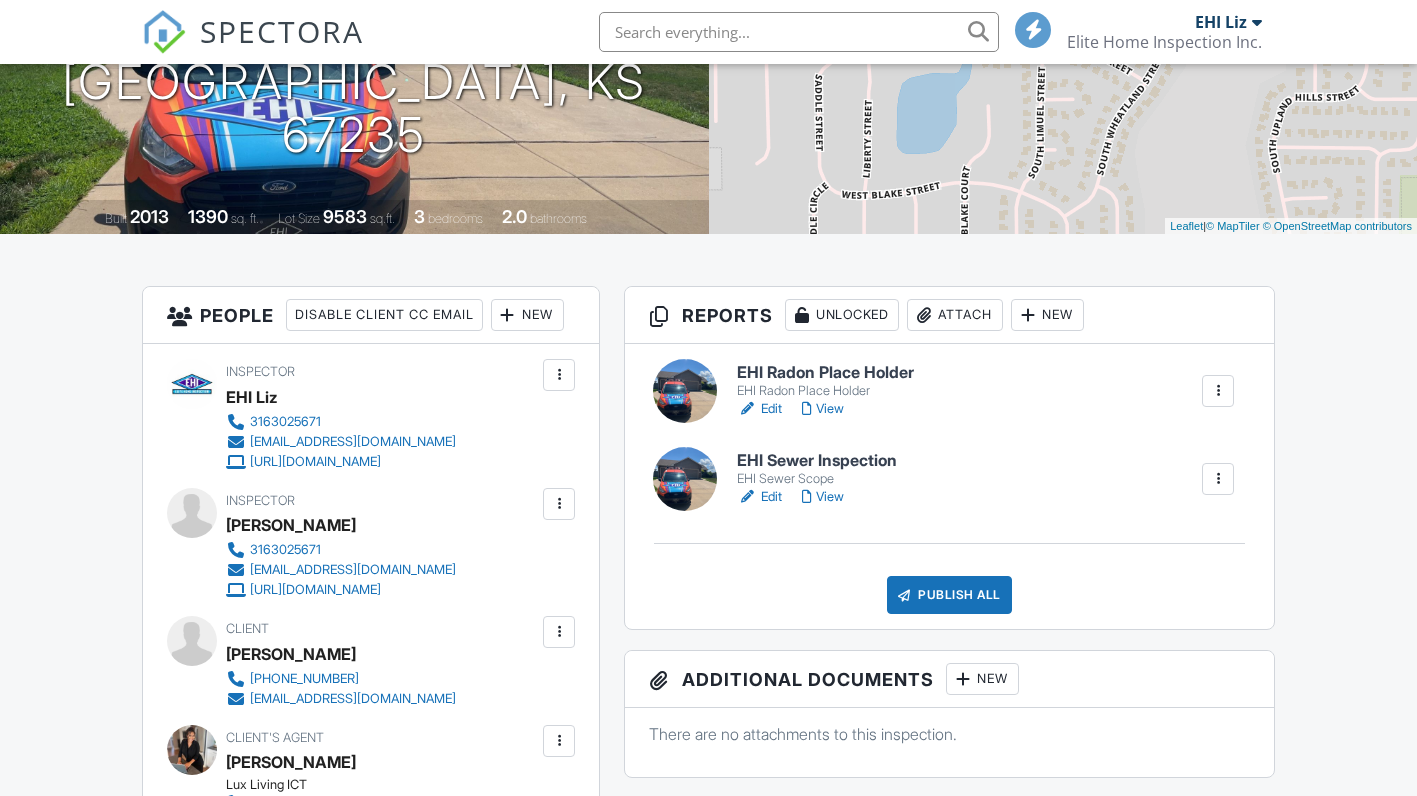 scroll, scrollTop: 300, scrollLeft: 0, axis: vertical 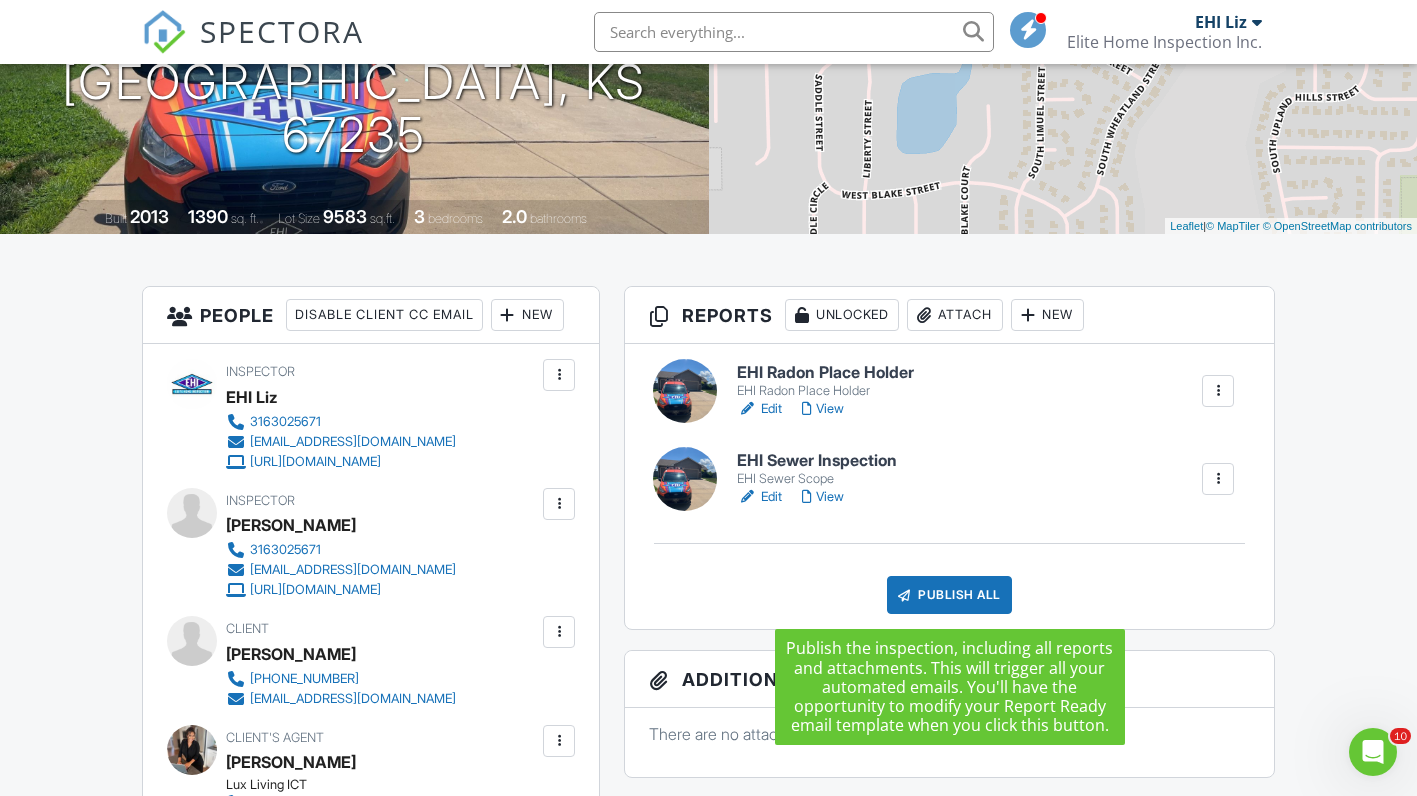click on "EHI Radon Place Holder
EHI Radon Place Holder
Edit
View
Quick Publish
Copy
Delete
EHI Sewer Inspection
EHI Sewer Scope
Edit
View
Quick Publish
Copy
Delete
Publish All
Checking report completion" at bounding box center (949, 486) 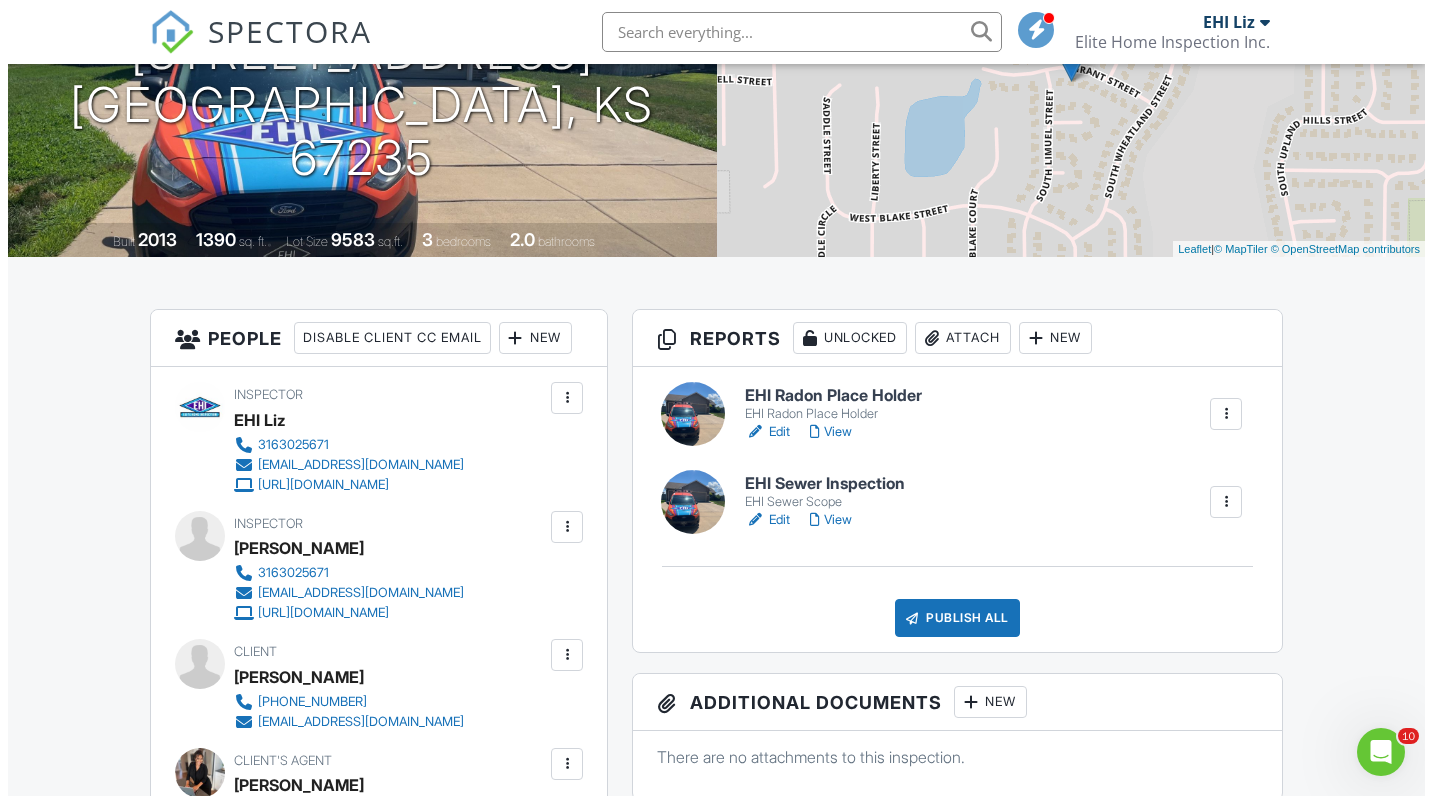 scroll, scrollTop: 300, scrollLeft: 0, axis: vertical 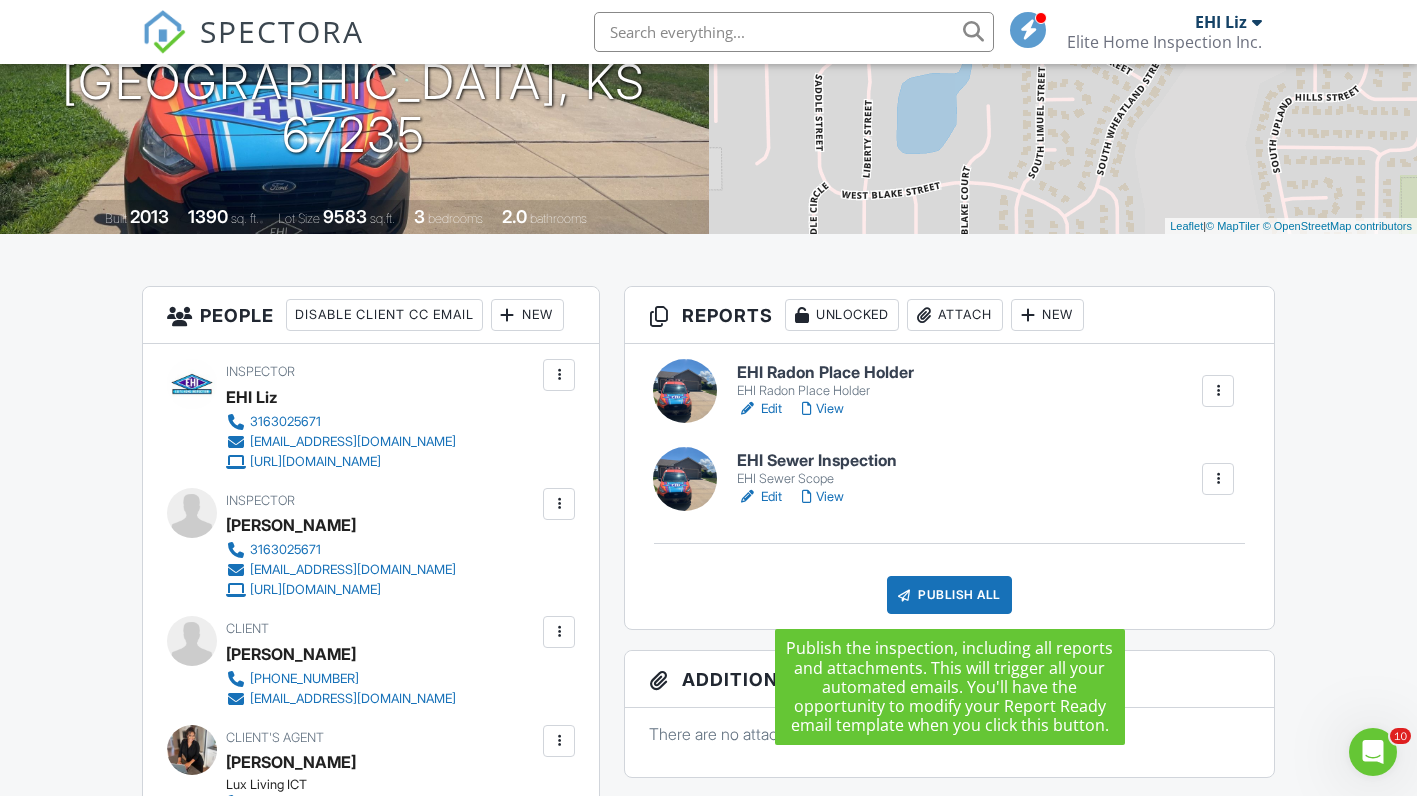 click on "Publish All" at bounding box center [949, 595] 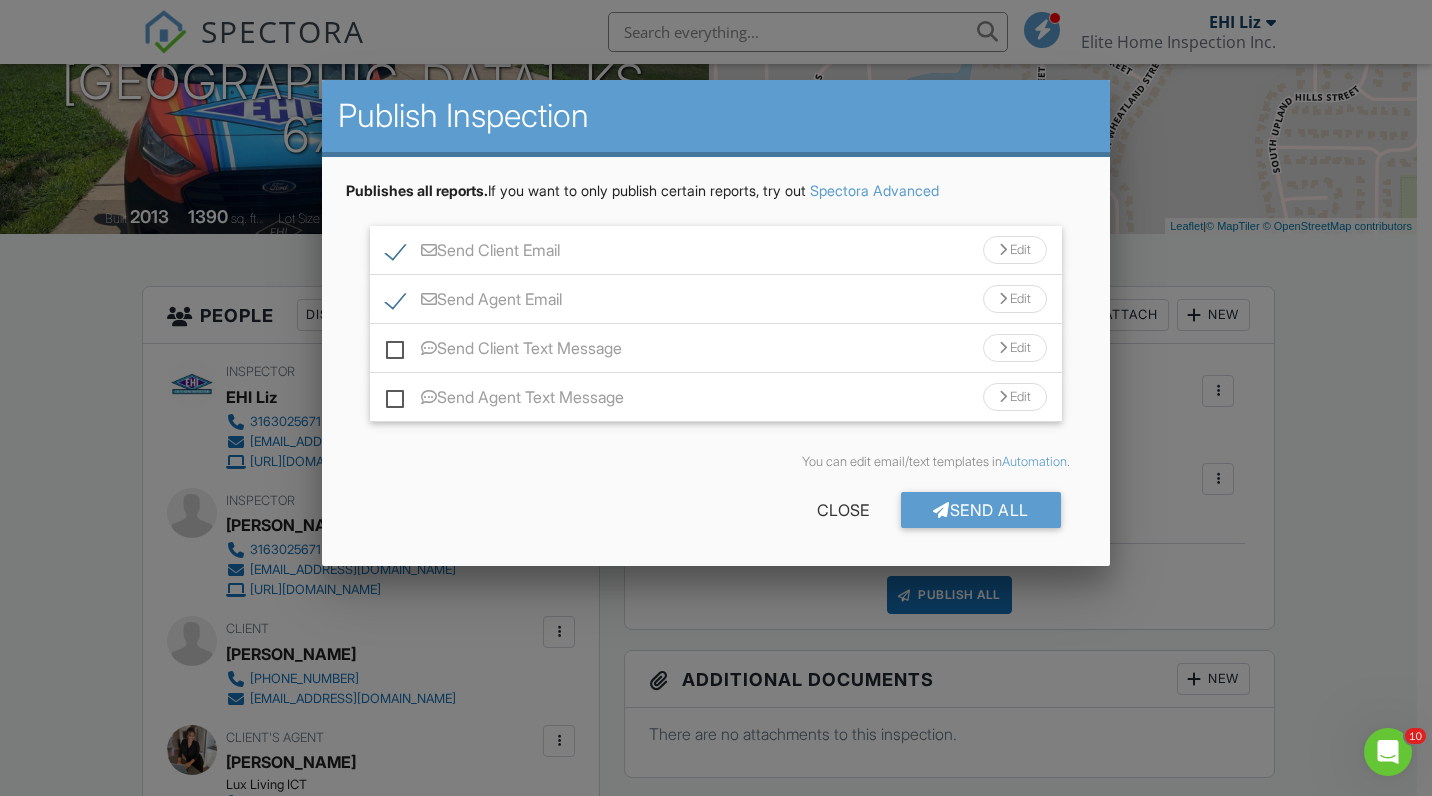 click on "Send All" at bounding box center [981, 510] 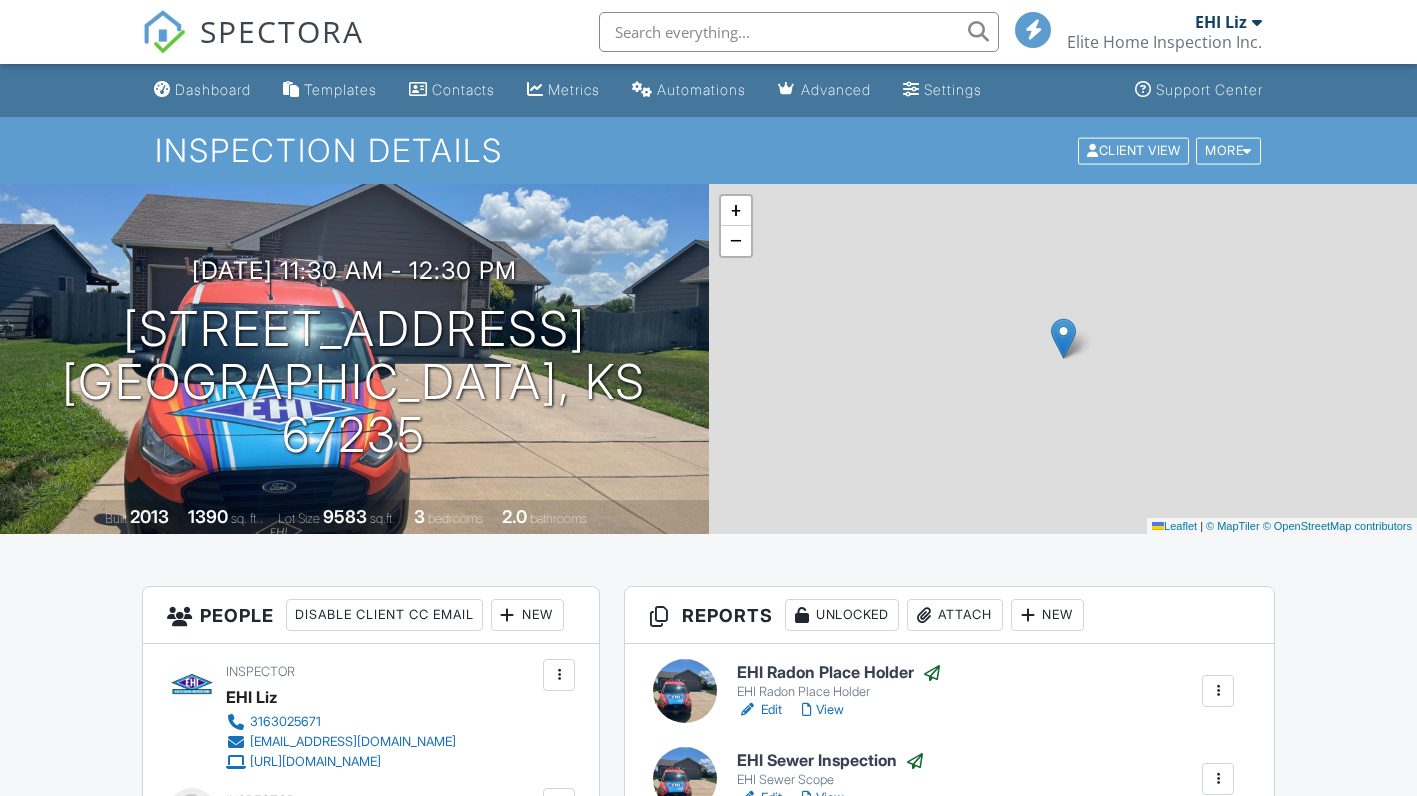 scroll, scrollTop: 301, scrollLeft: 0, axis: vertical 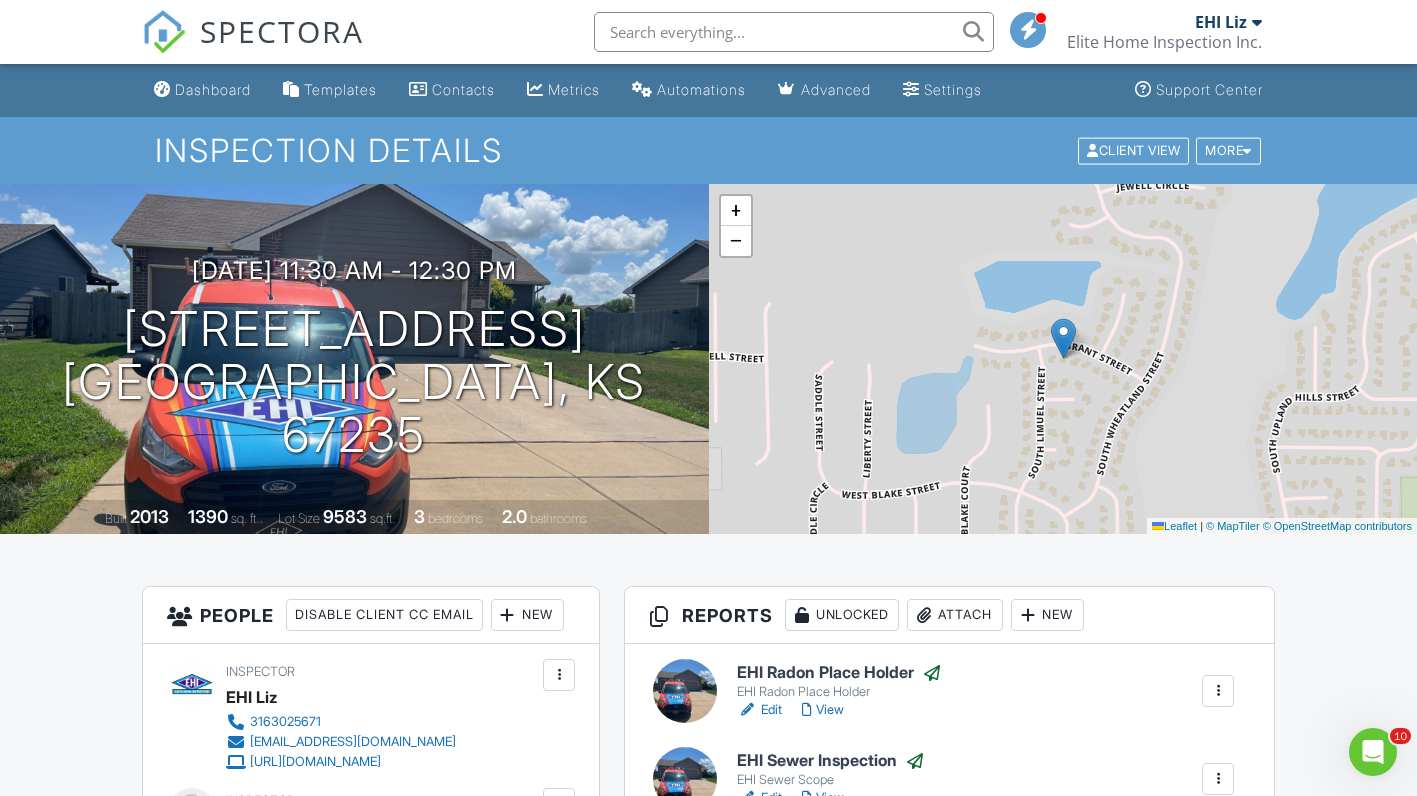 click on "Dashboard" at bounding box center [213, 89] 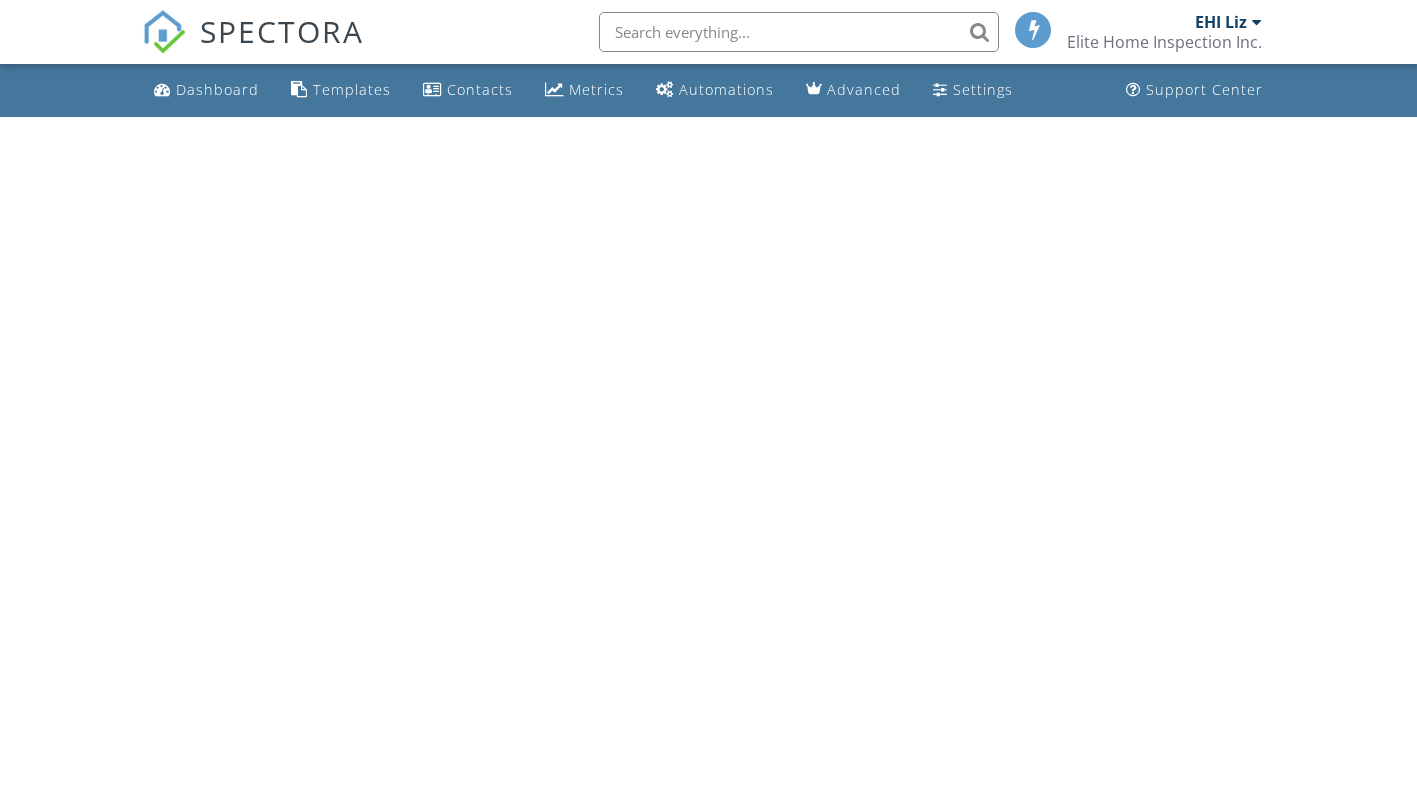 scroll, scrollTop: 0, scrollLeft: 0, axis: both 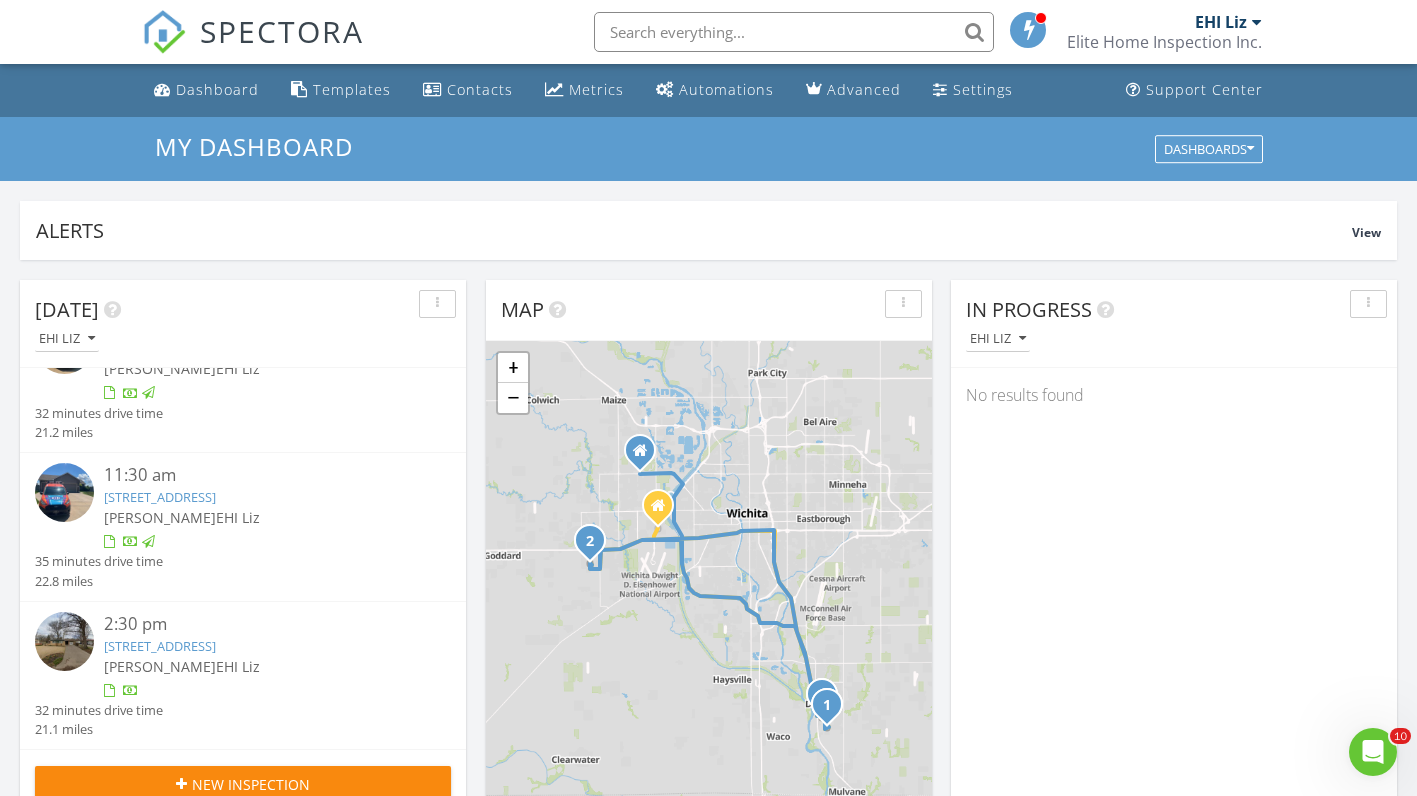 click on "755 Riverview Ave, Derby, KS 67037" at bounding box center [160, 646] 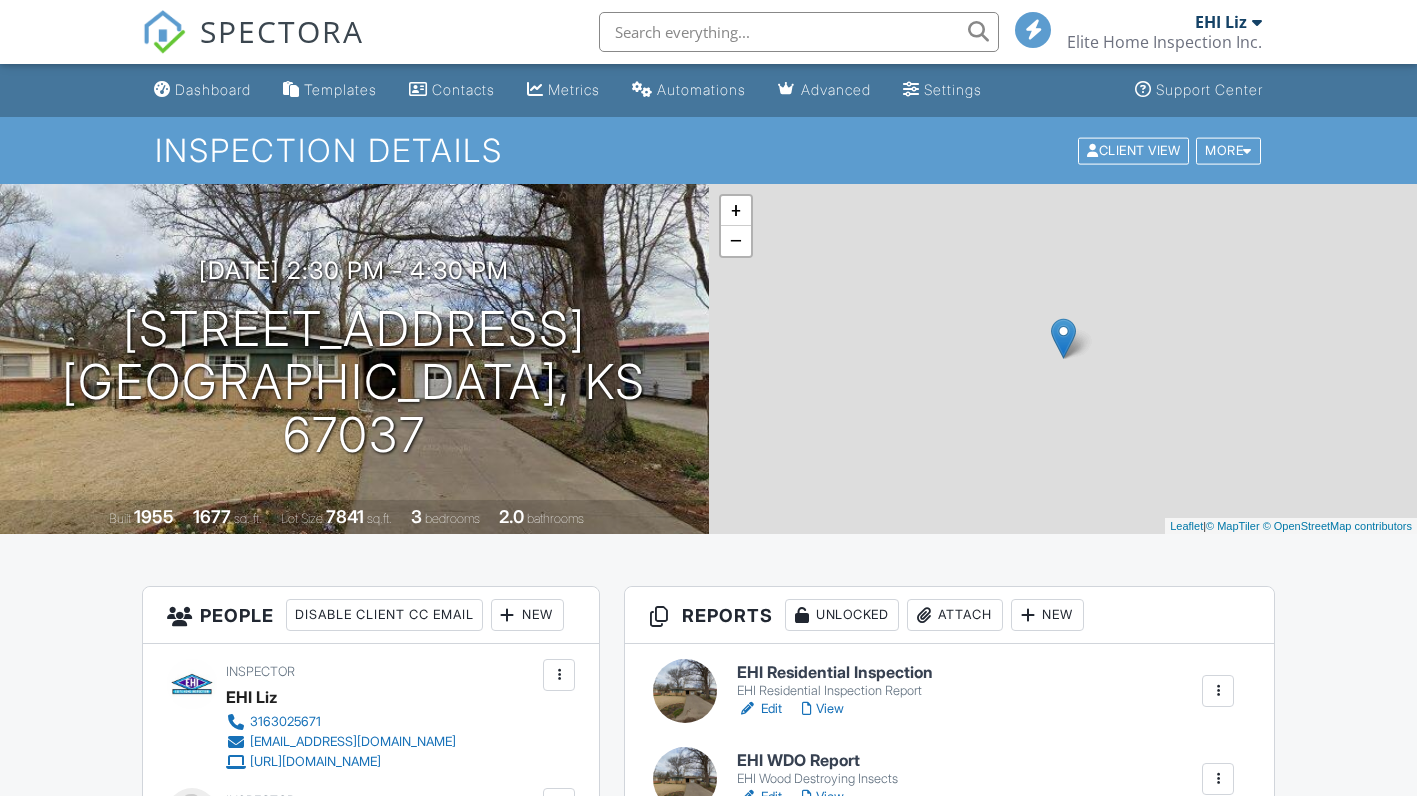 scroll, scrollTop: 0, scrollLeft: 0, axis: both 